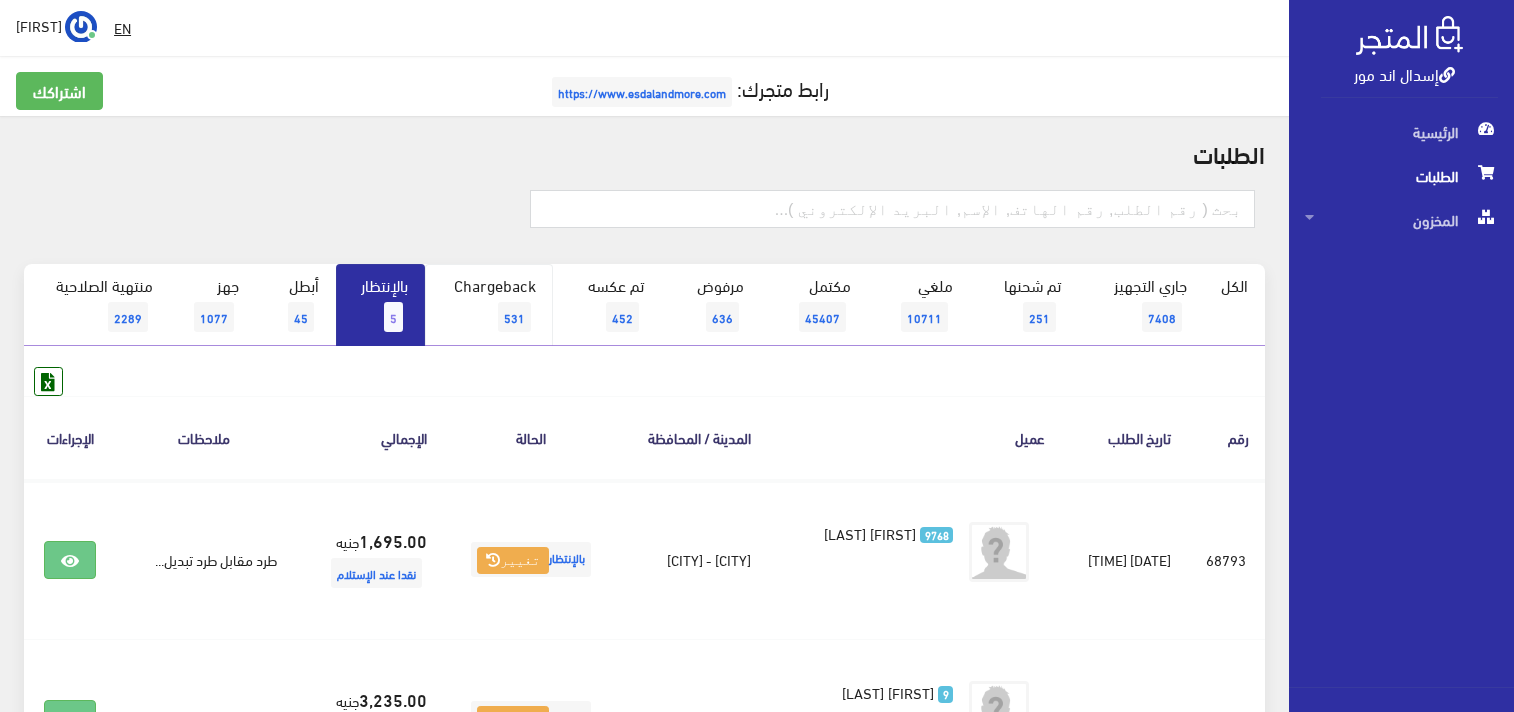 scroll, scrollTop: 0, scrollLeft: 0, axis: both 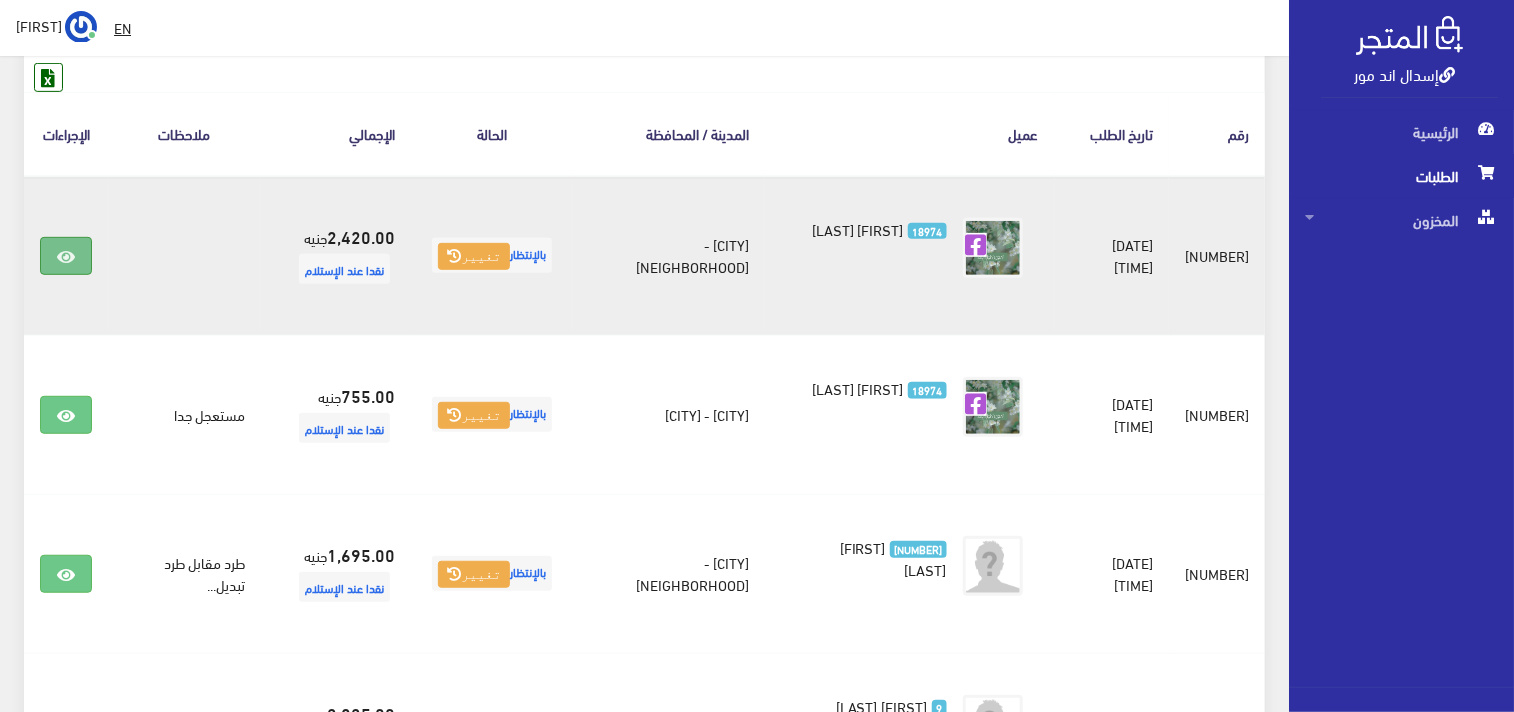click at bounding box center (66, 256) 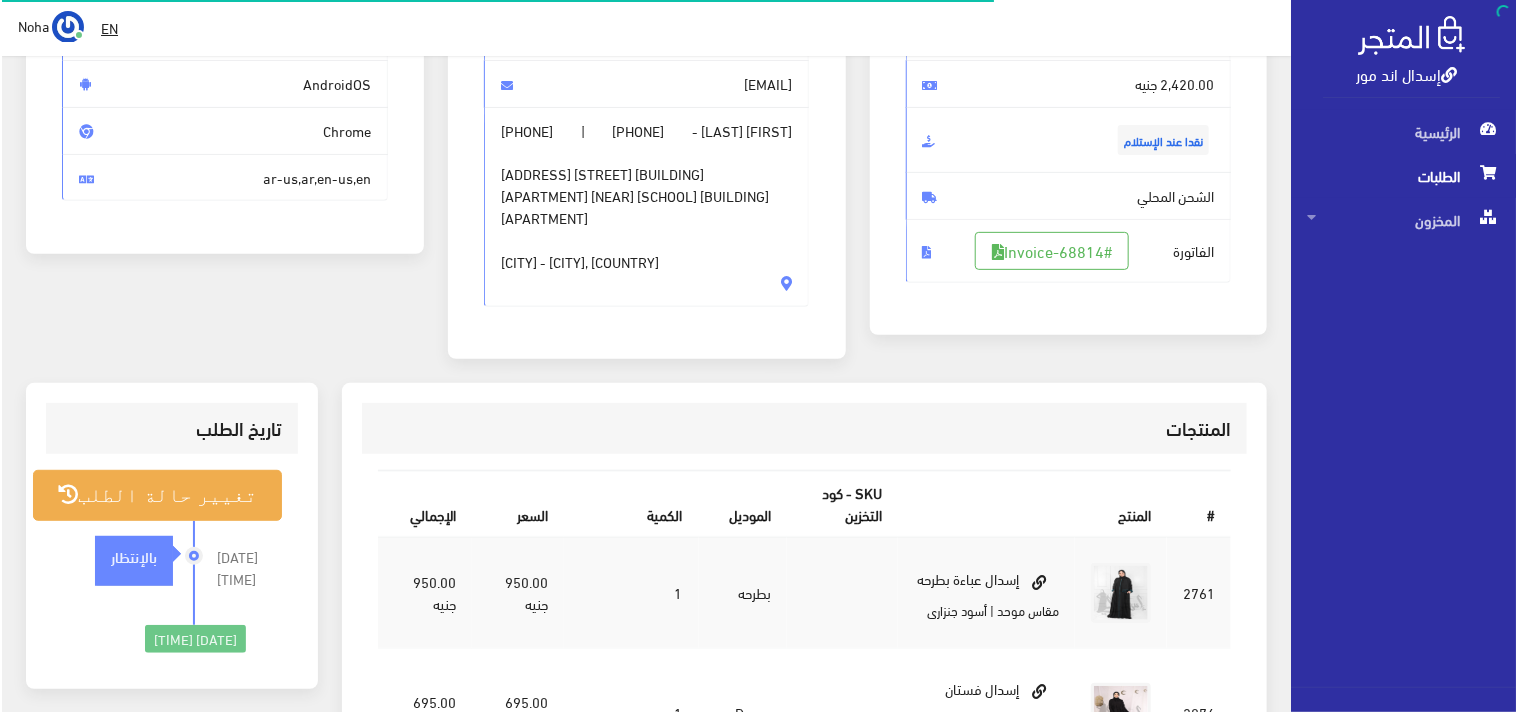scroll, scrollTop: 333, scrollLeft: 0, axis: vertical 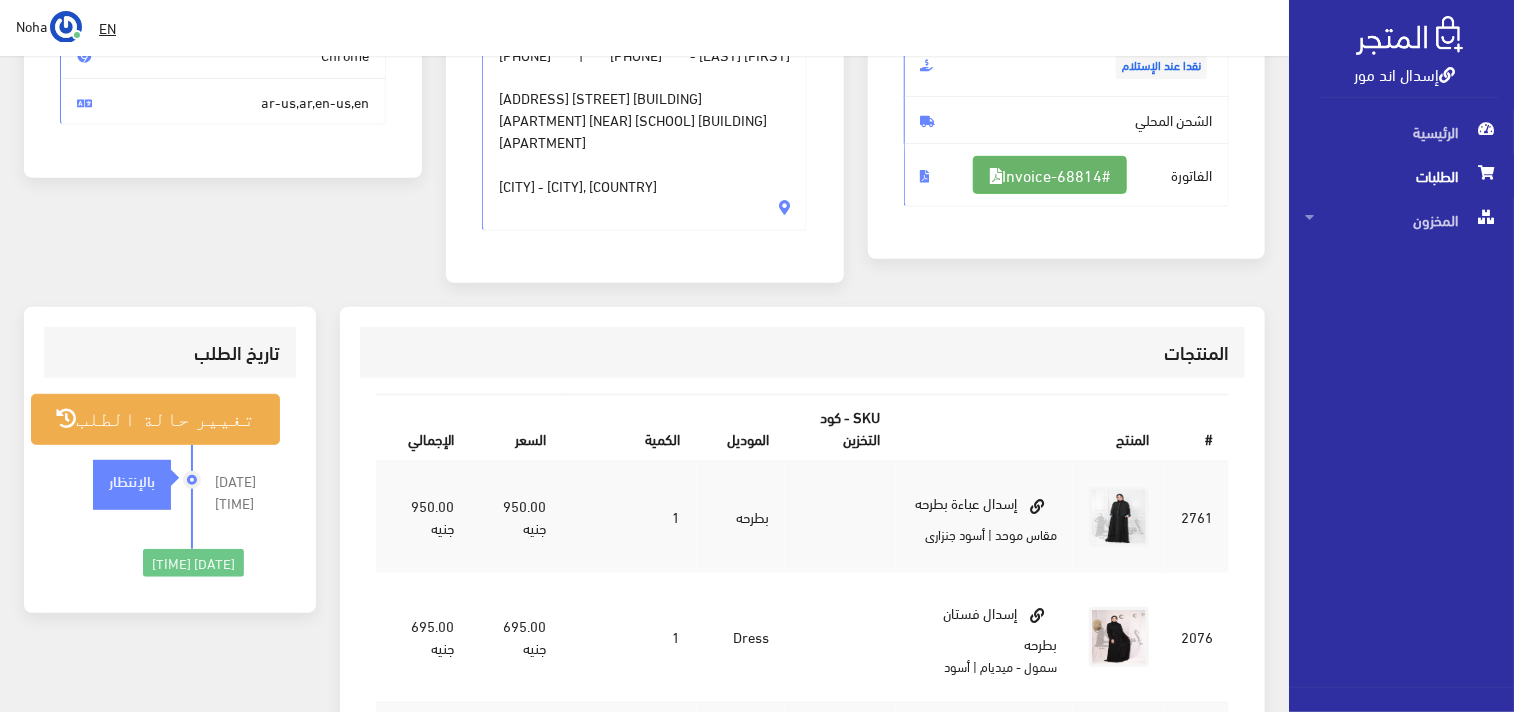 click on "#Invoice-68814" at bounding box center (1050, 175) 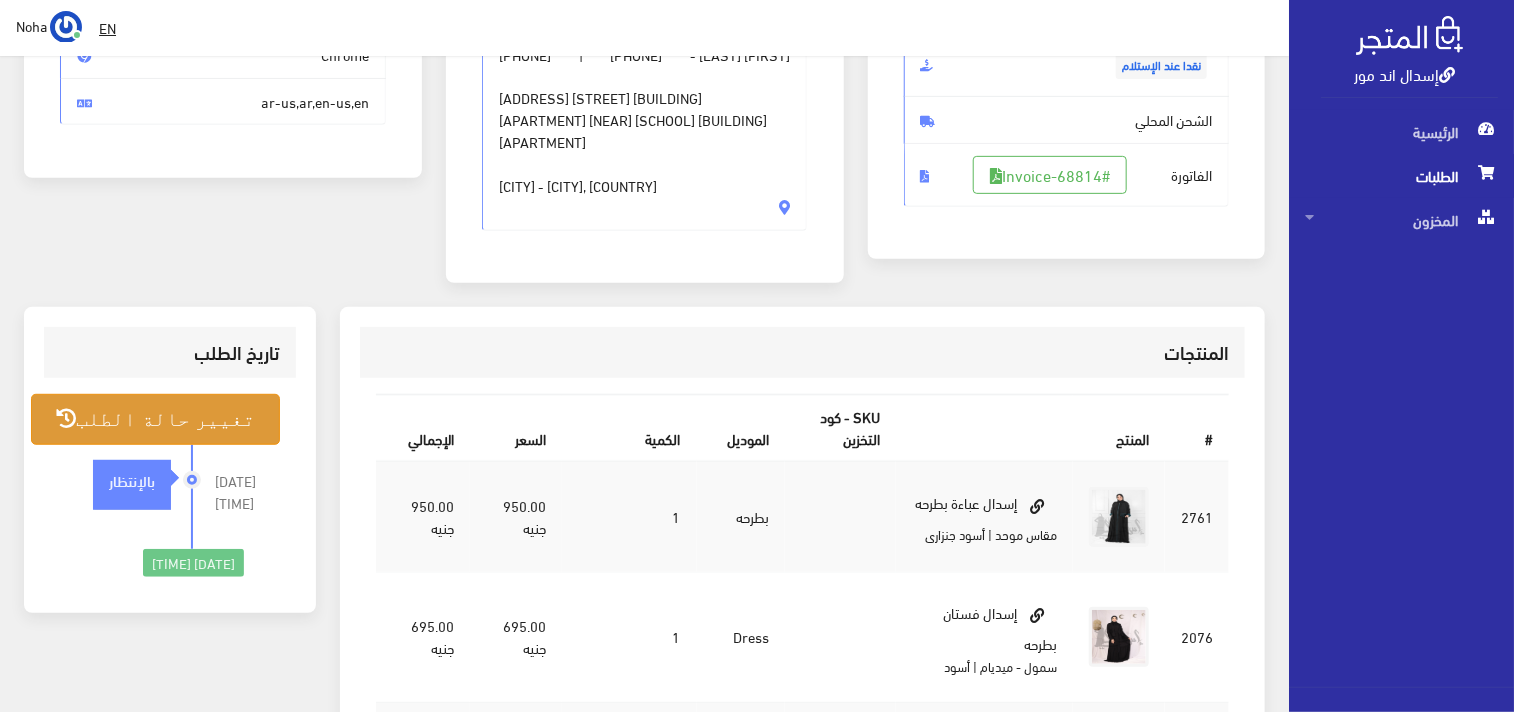 click on "تغيير حالة الطلب" at bounding box center (155, 419) 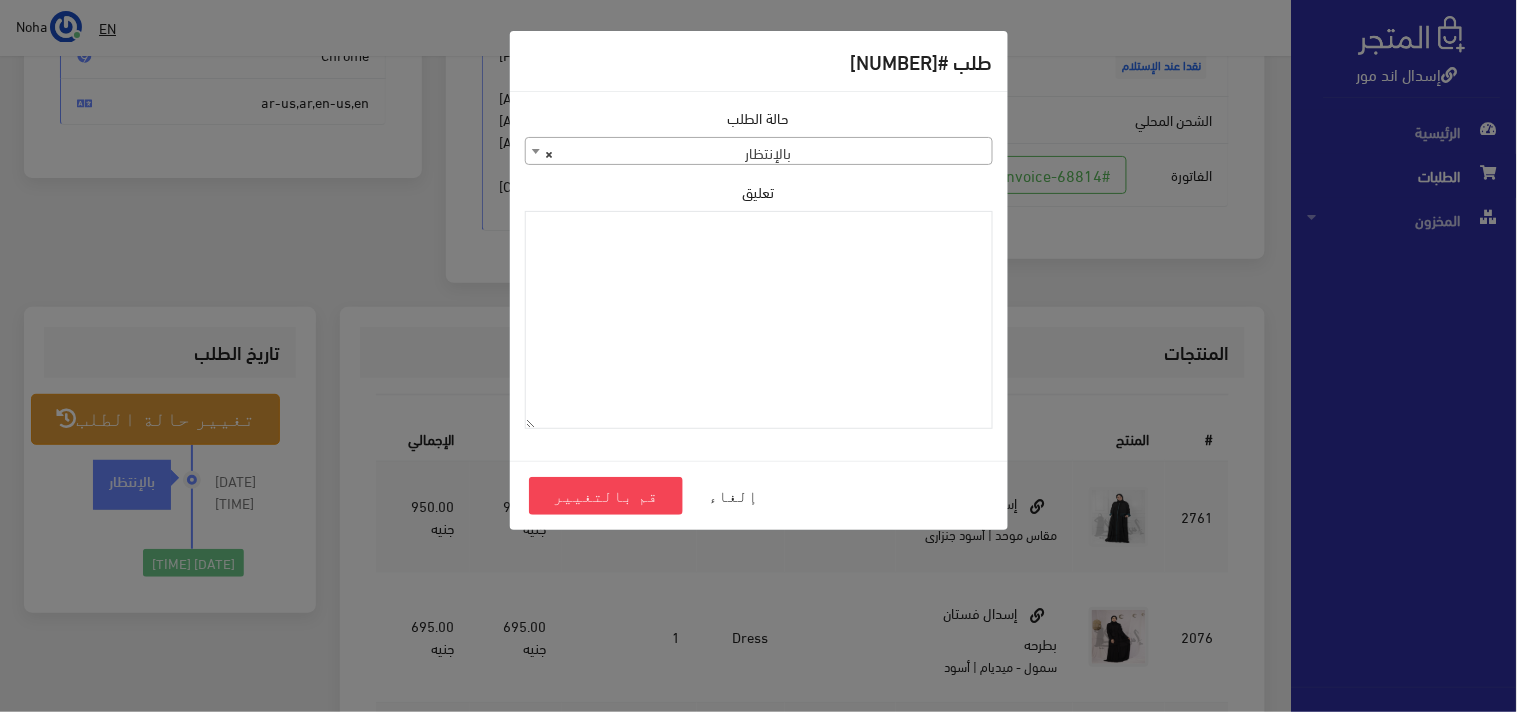 click on "× بالإنتظار" at bounding box center [759, 152] 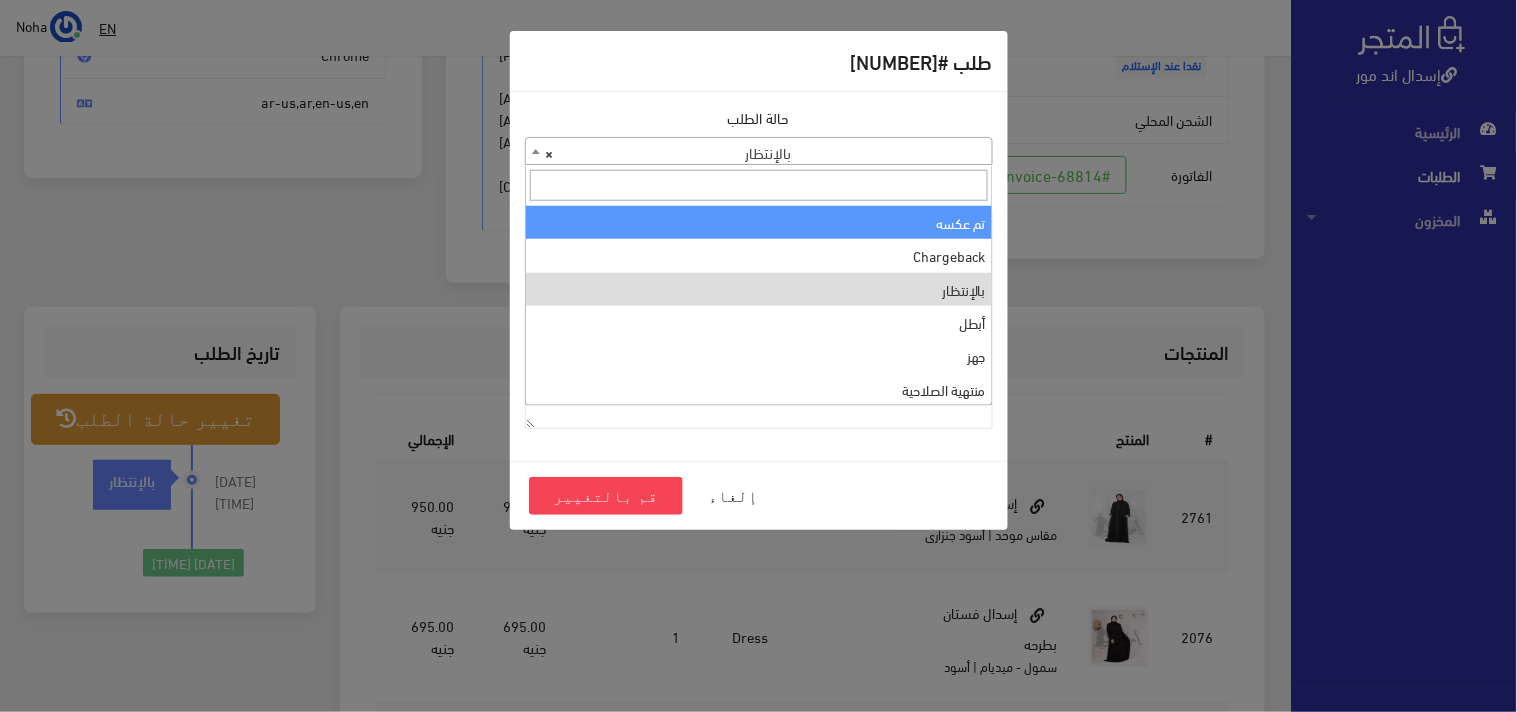 scroll, scrollTop: 0, scrollLeft: 0, axis: both 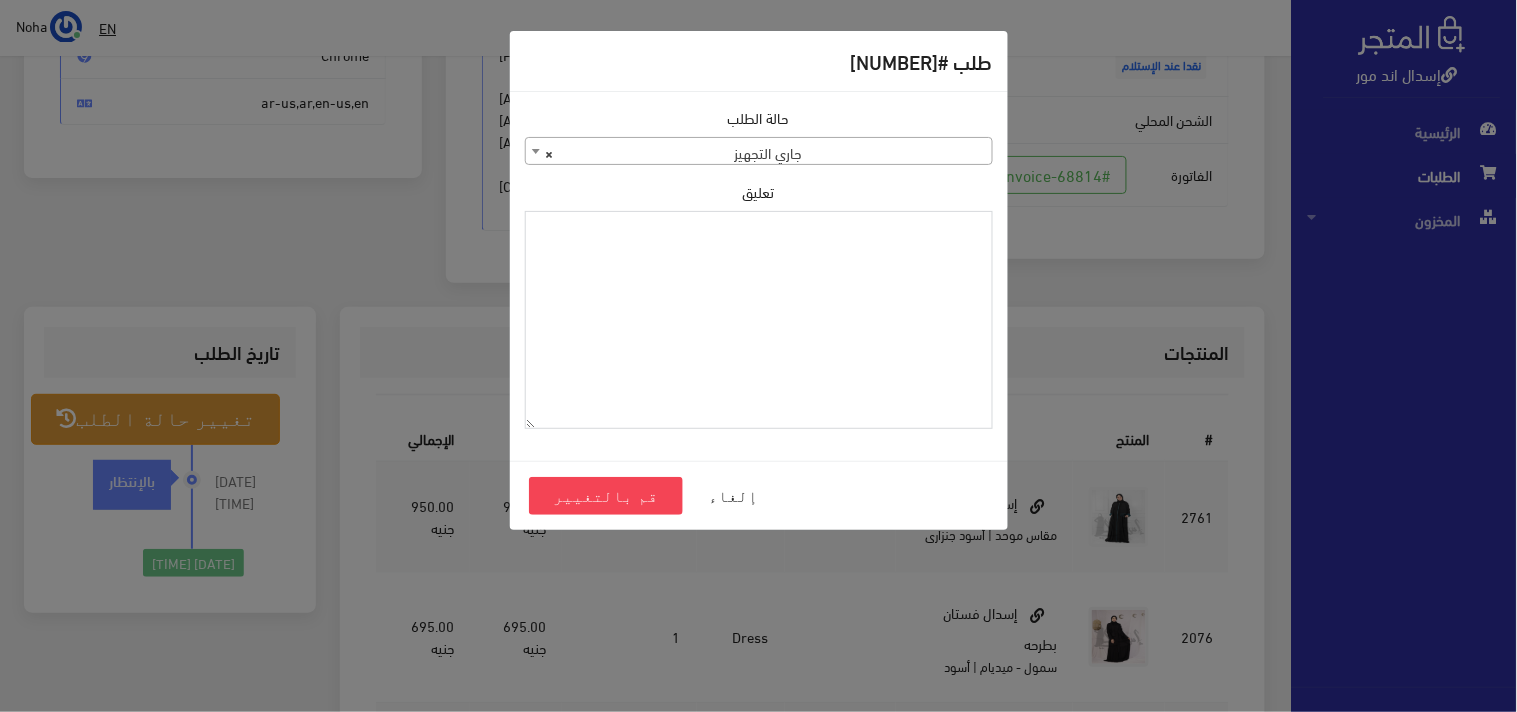 paste on "1095697" 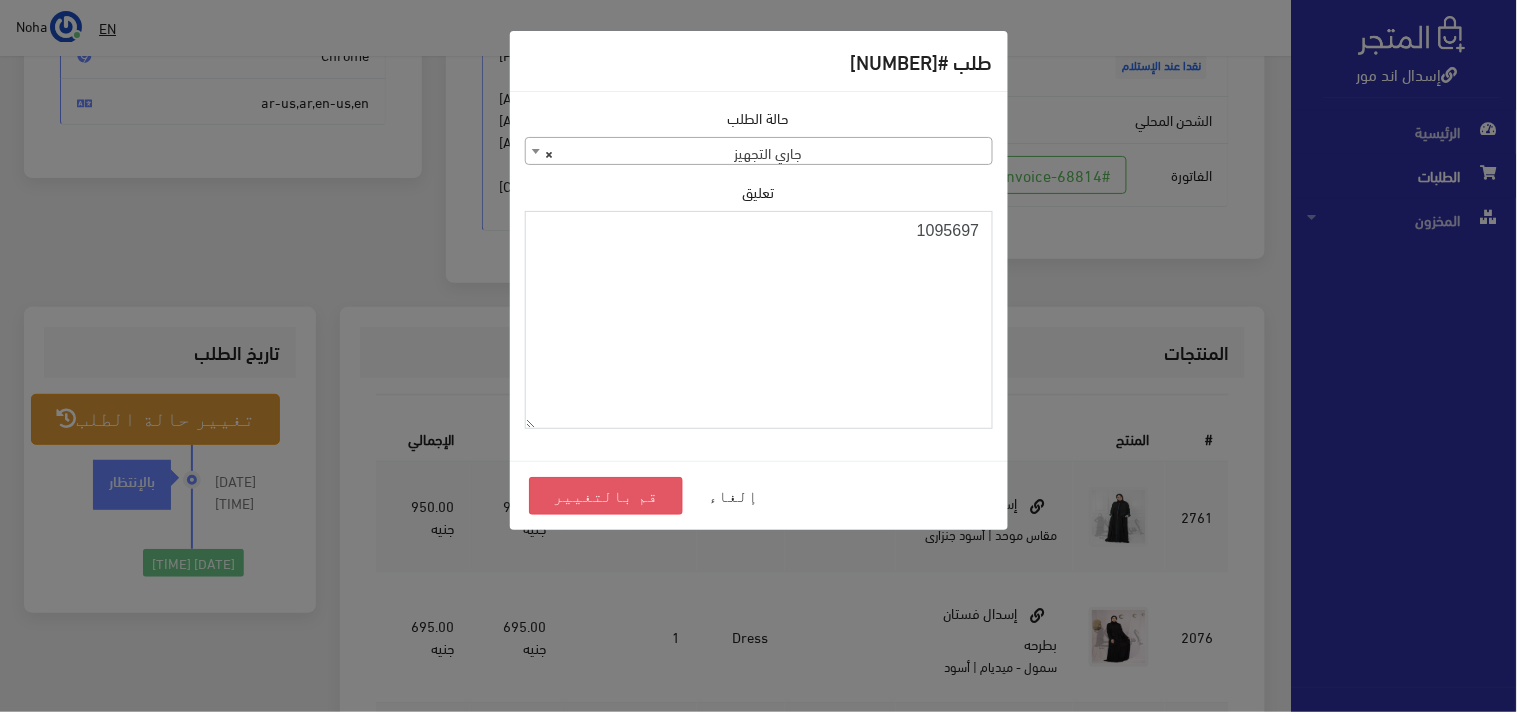 type on "1095697" 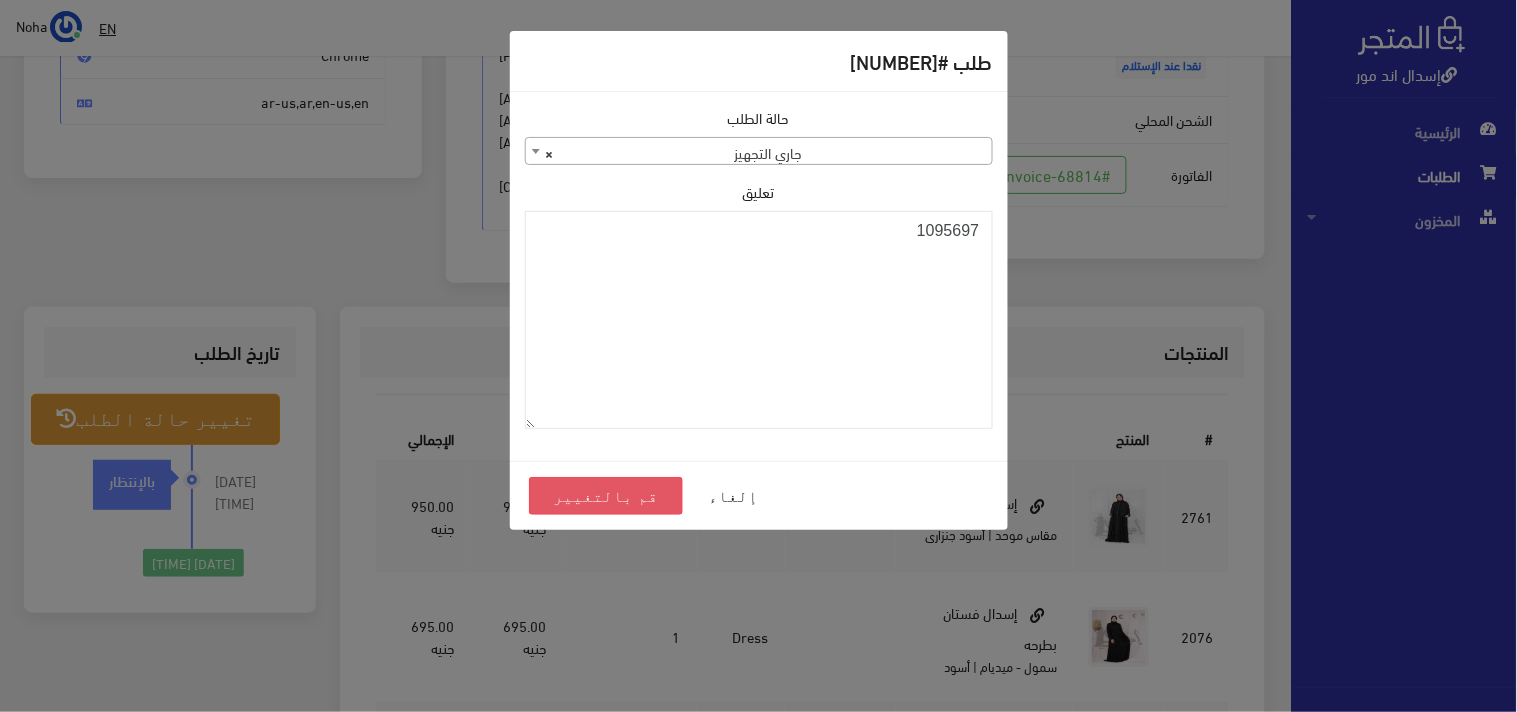 click on "قم بالتغيير" at bounding box center (606, 496) 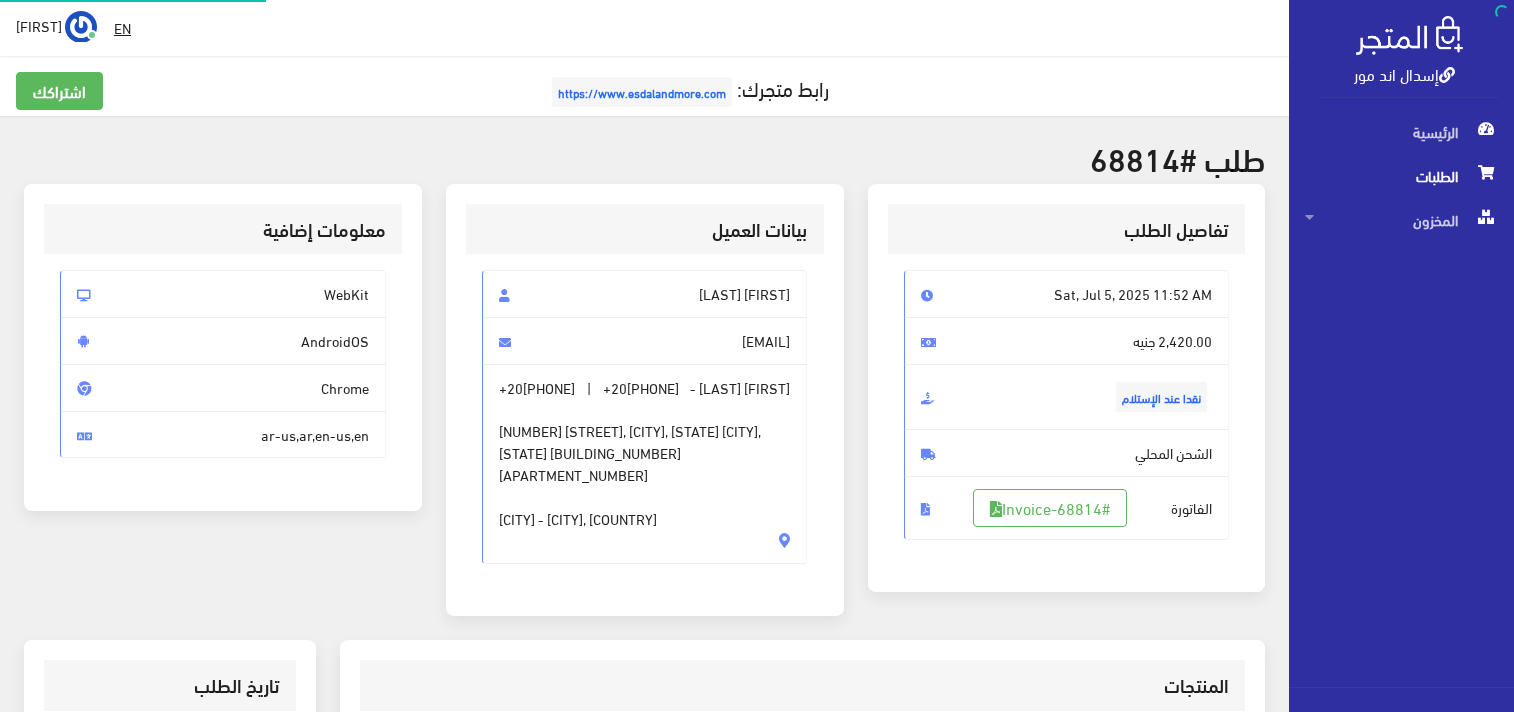 scroll, scrollTop: 0, scrollLeft: 0, axis: both 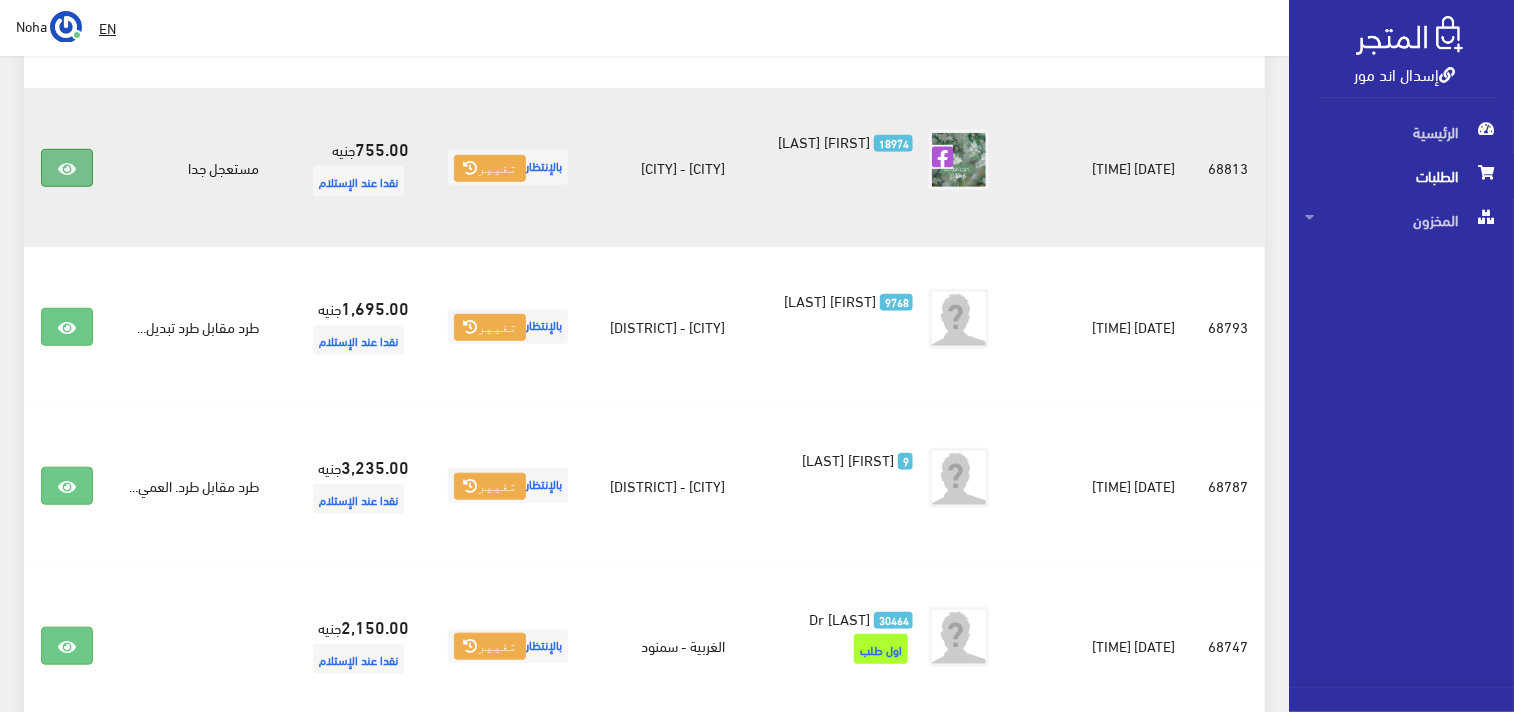 click at bounding box center (67, 168) 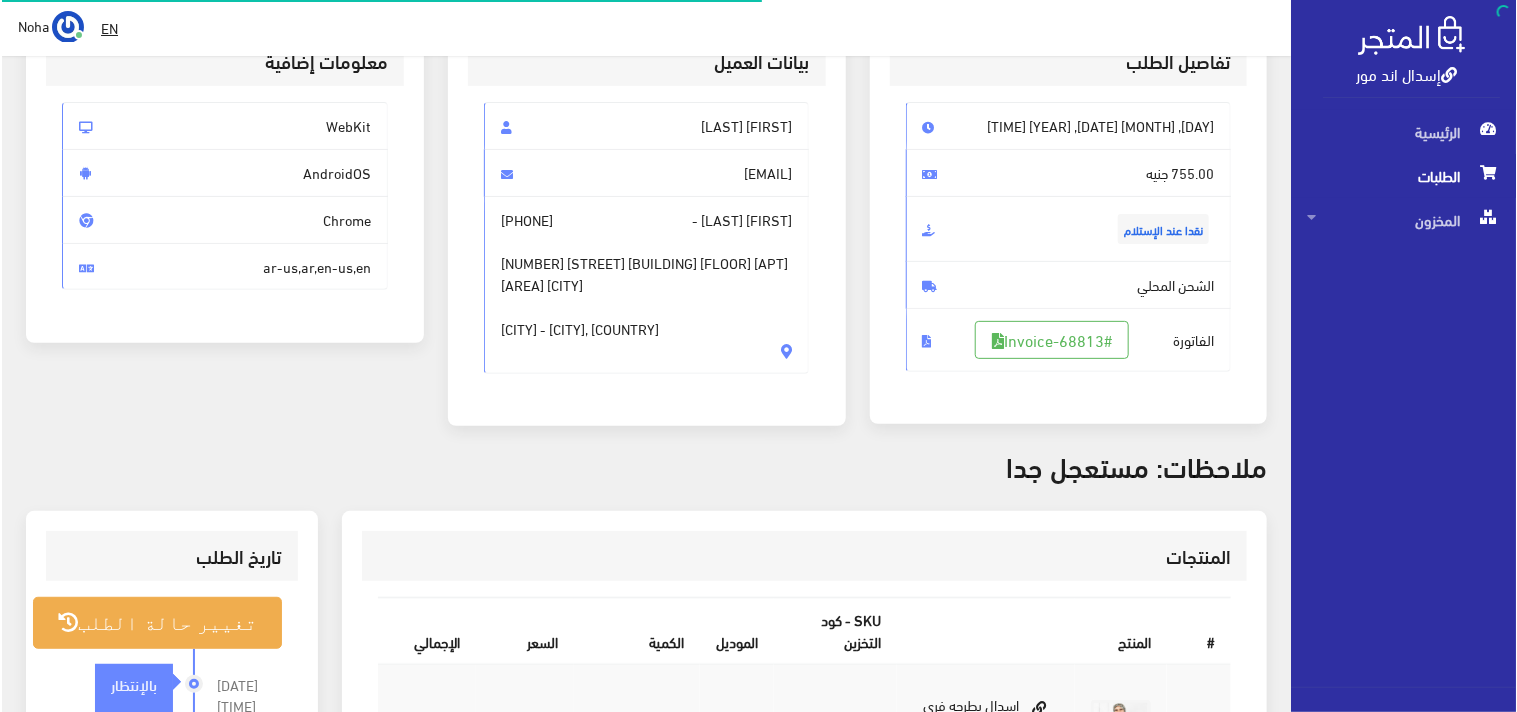 scroll, scrollTop: 222, scrollLeft: 0, axis: vertical 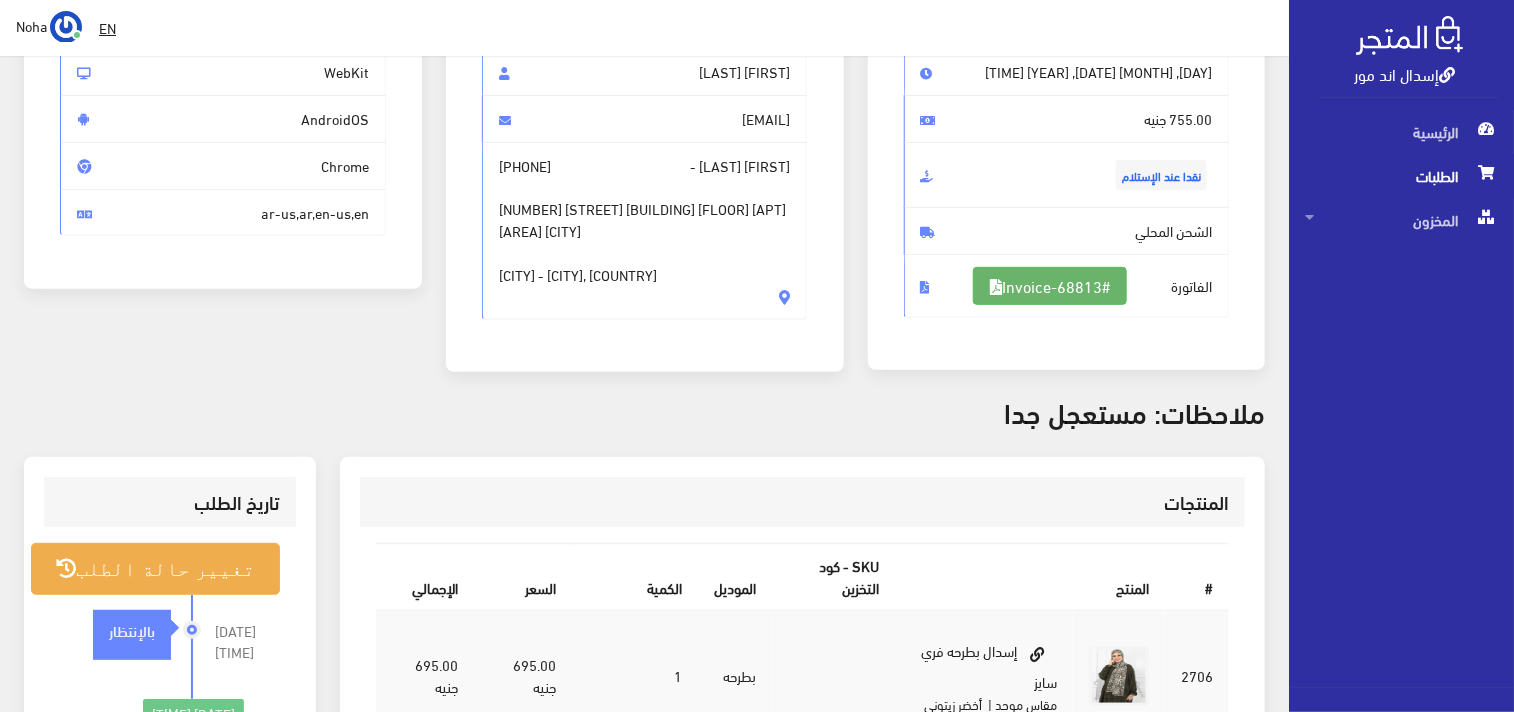 click on "#Invoice-68813" at bounding box center (1050, 286) 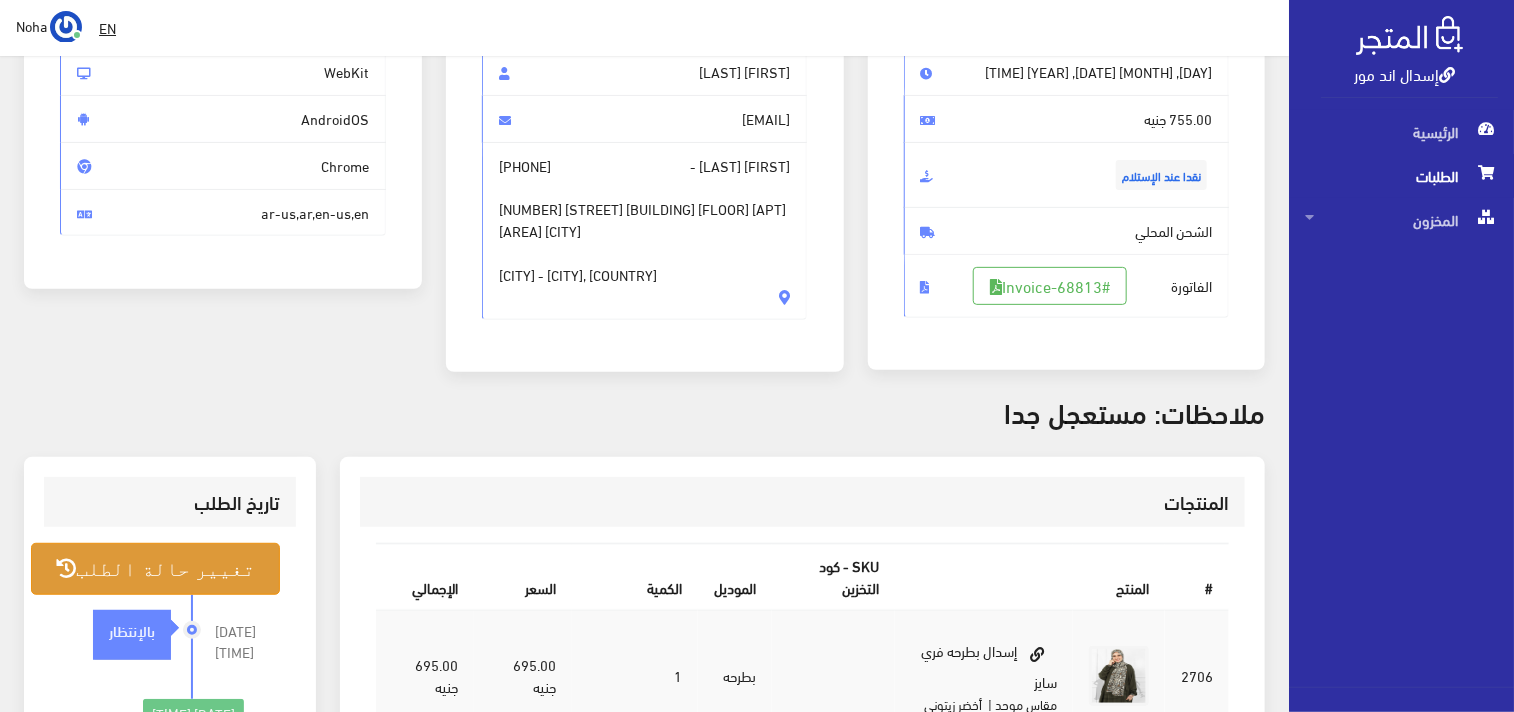 click on "تغيير حالة الطلب" at bounding box center (155, 568) 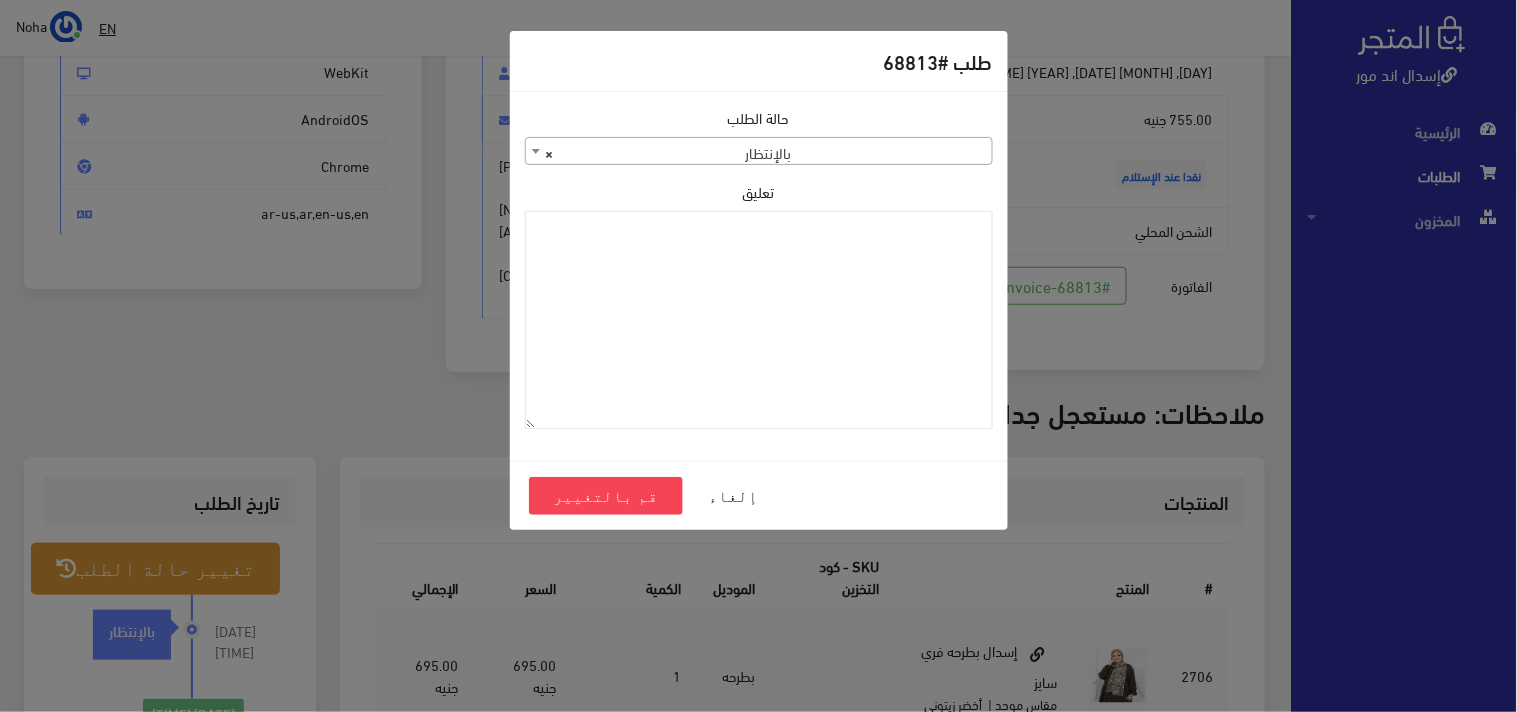 click on "× بالإنتظار" at bounding box center (759, 152) 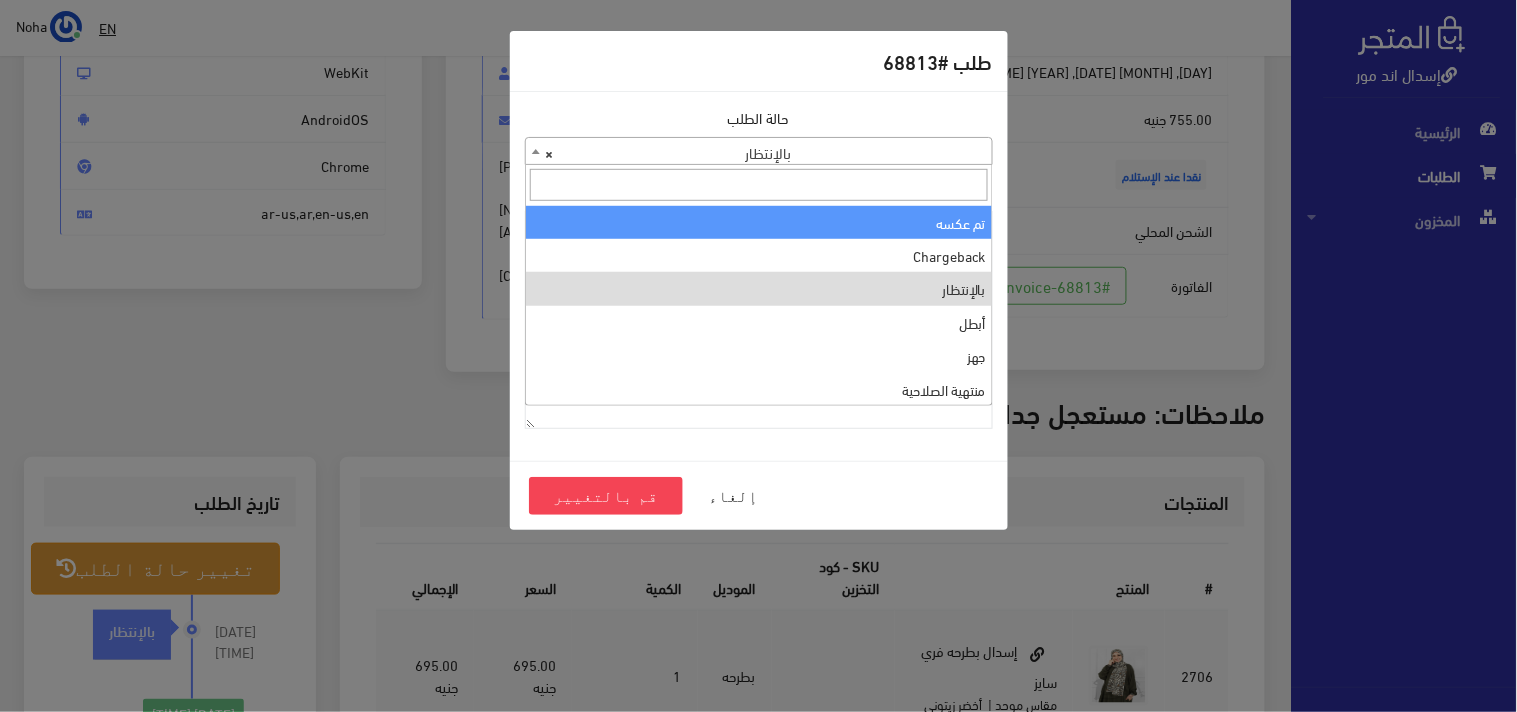 scroll, scrollTop: 0, scrollLeft: 0, axis: both 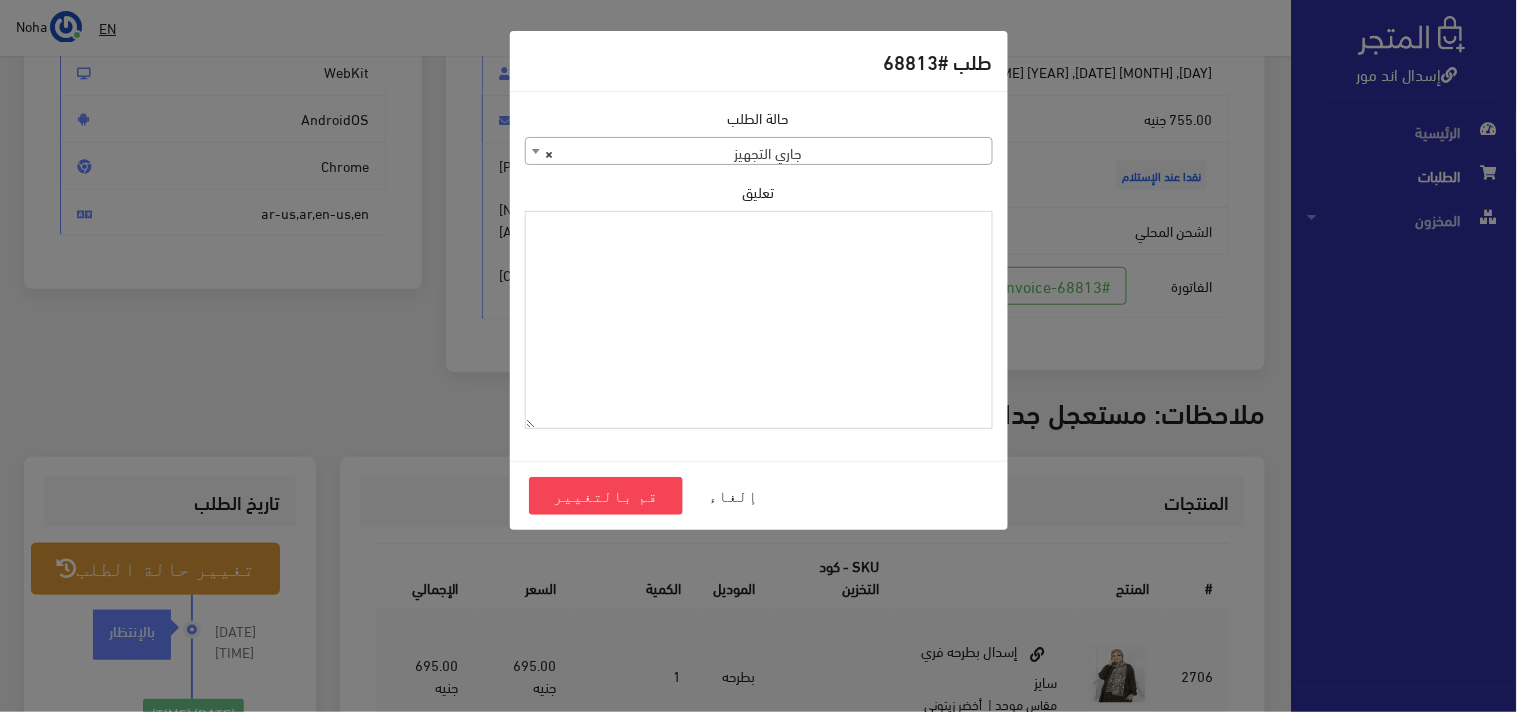 paste on "1095697" 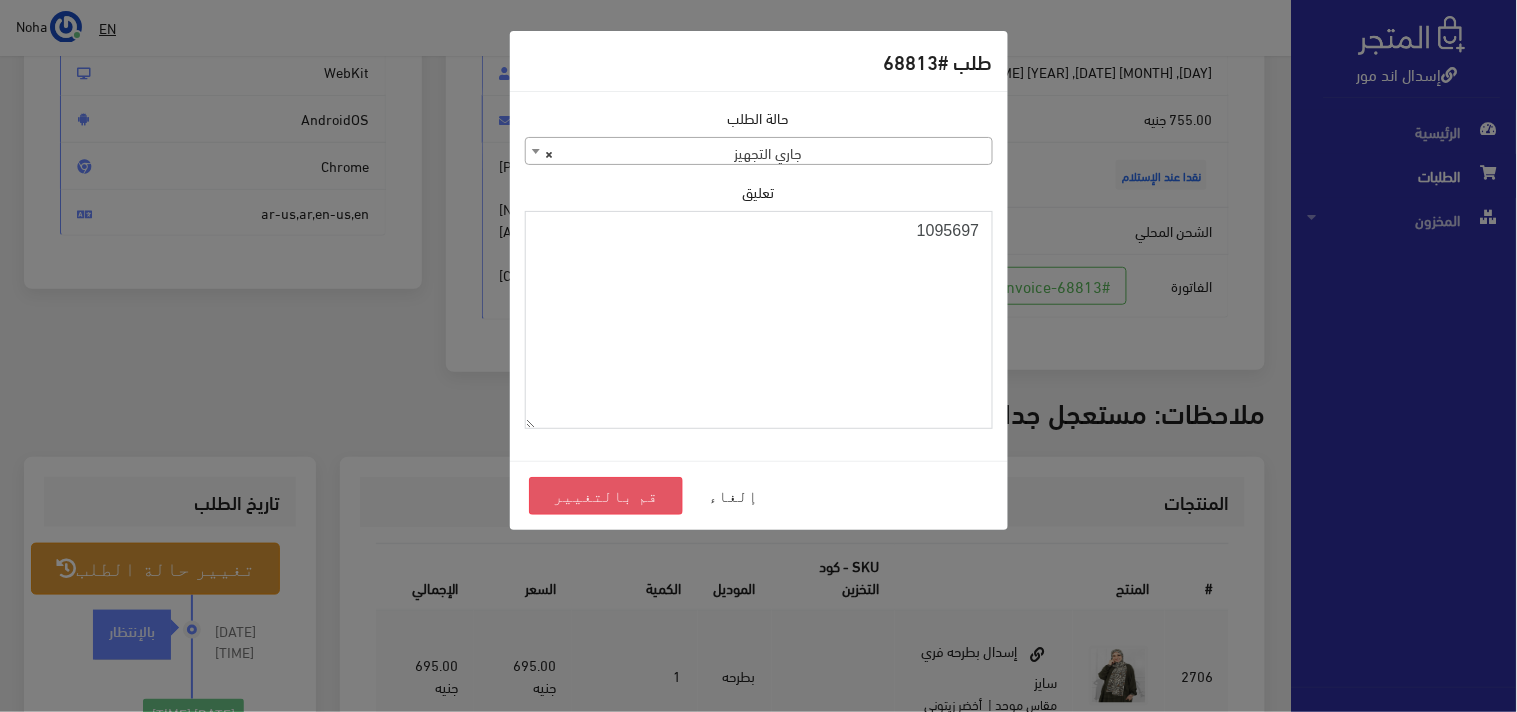type on "1095697" 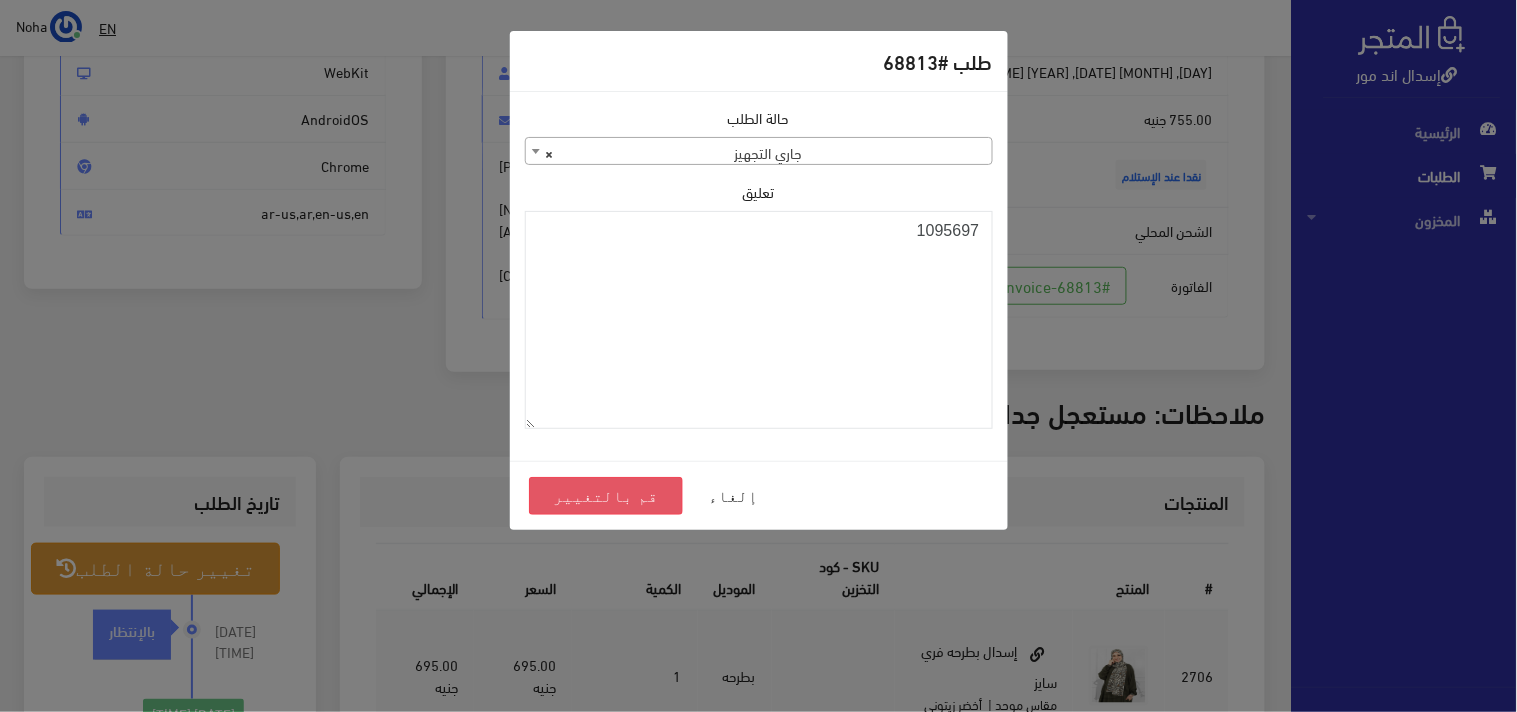 click on "قم بالتغيير" at bounding box center (606, 496) 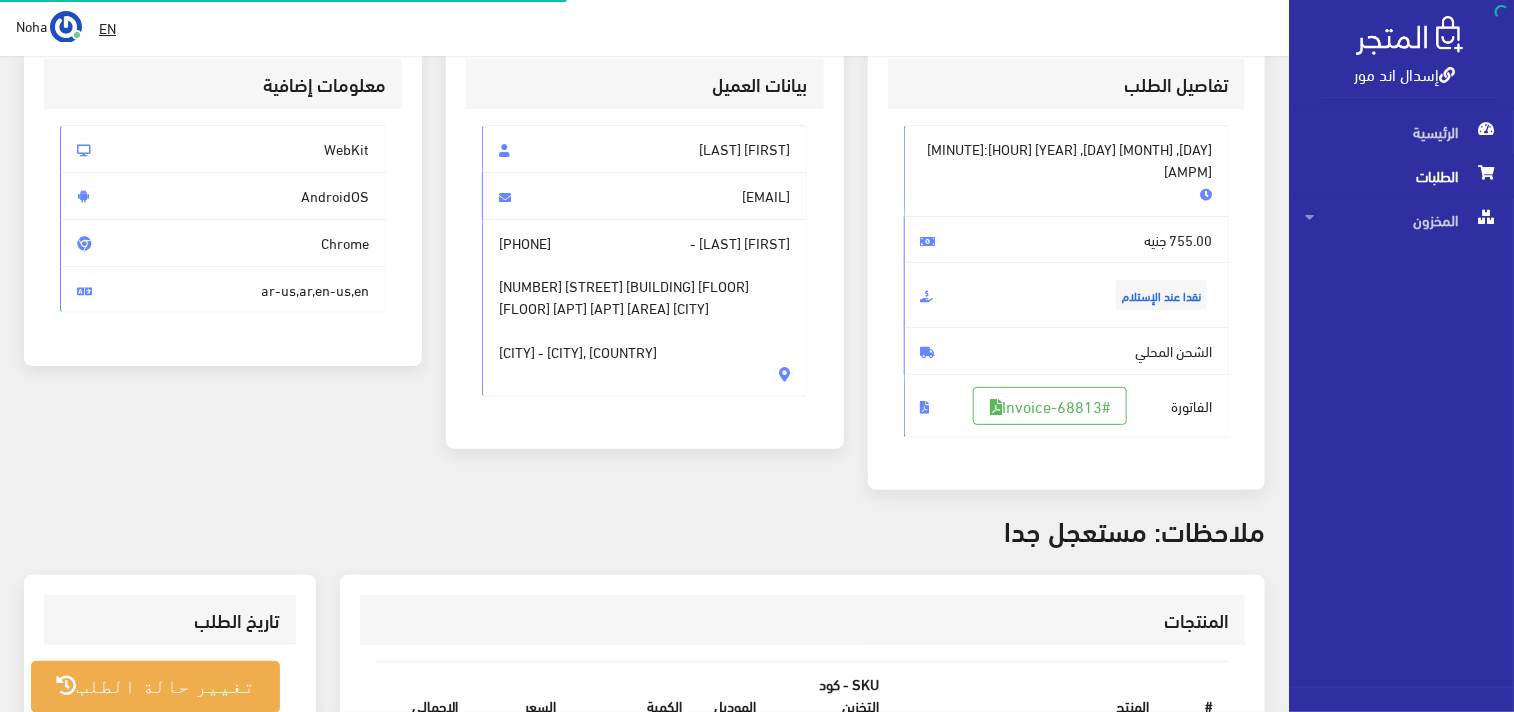 scroll, scrollTop: 222, scrollLeft: 0, axis: vertical 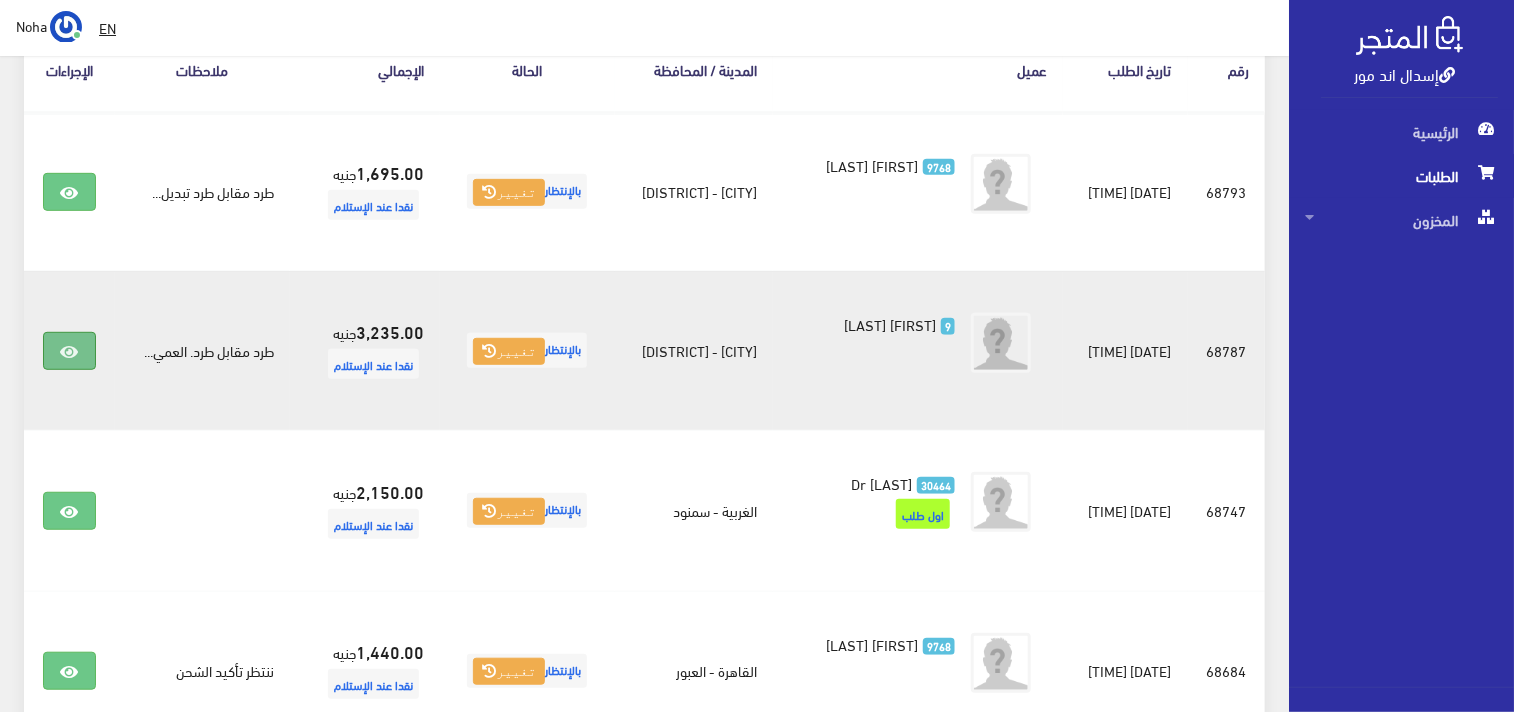 click at bounding box center [69, 351] 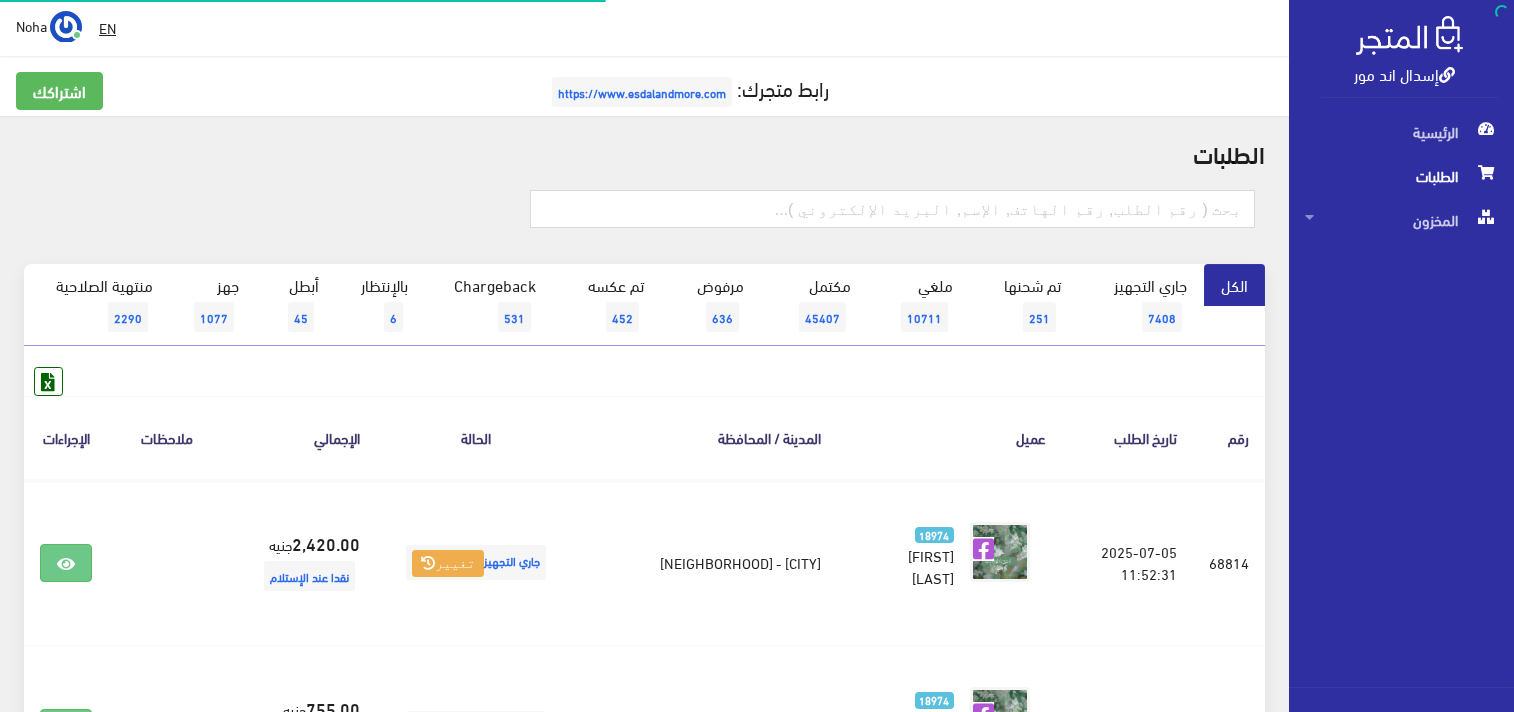 scroll, scrollTop: 0, scrollLeft: 0, axis: both 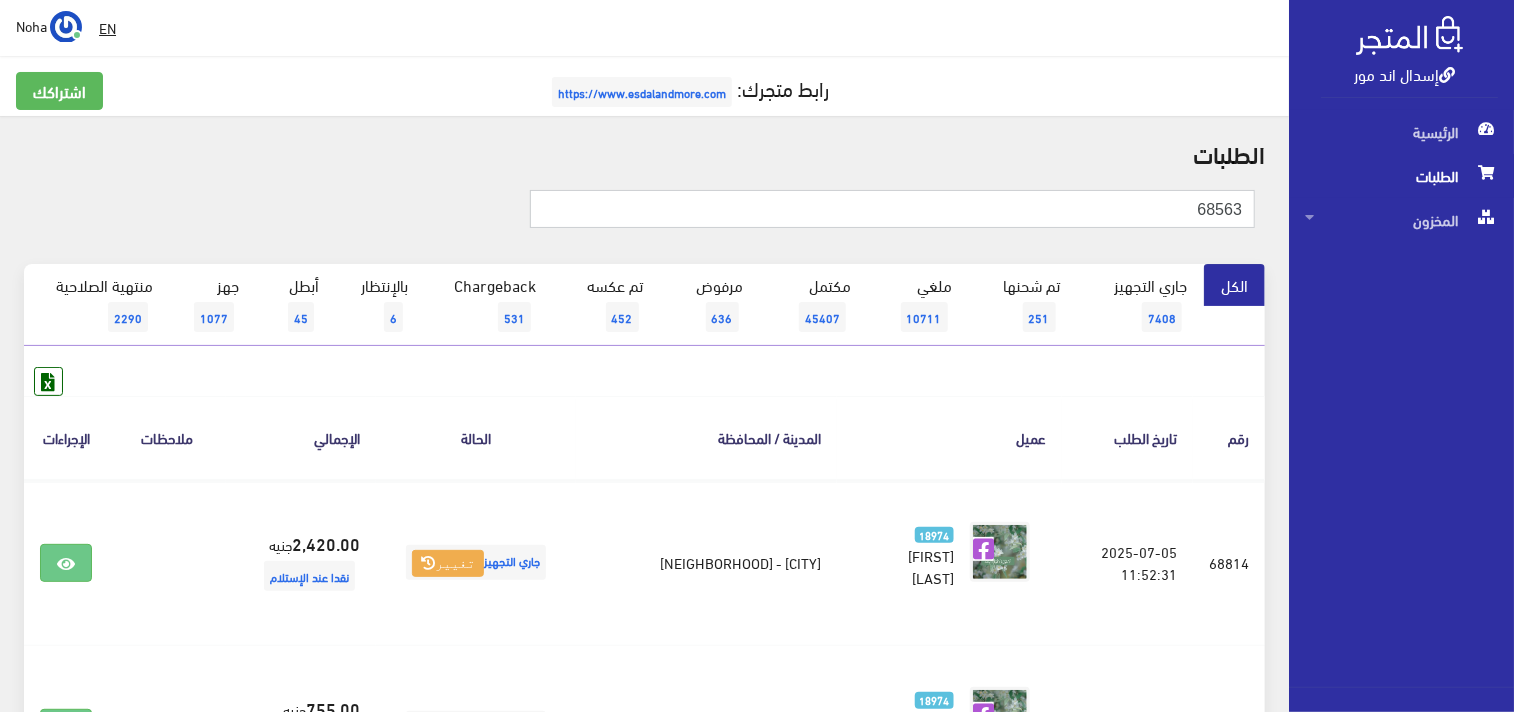 type on "68563" 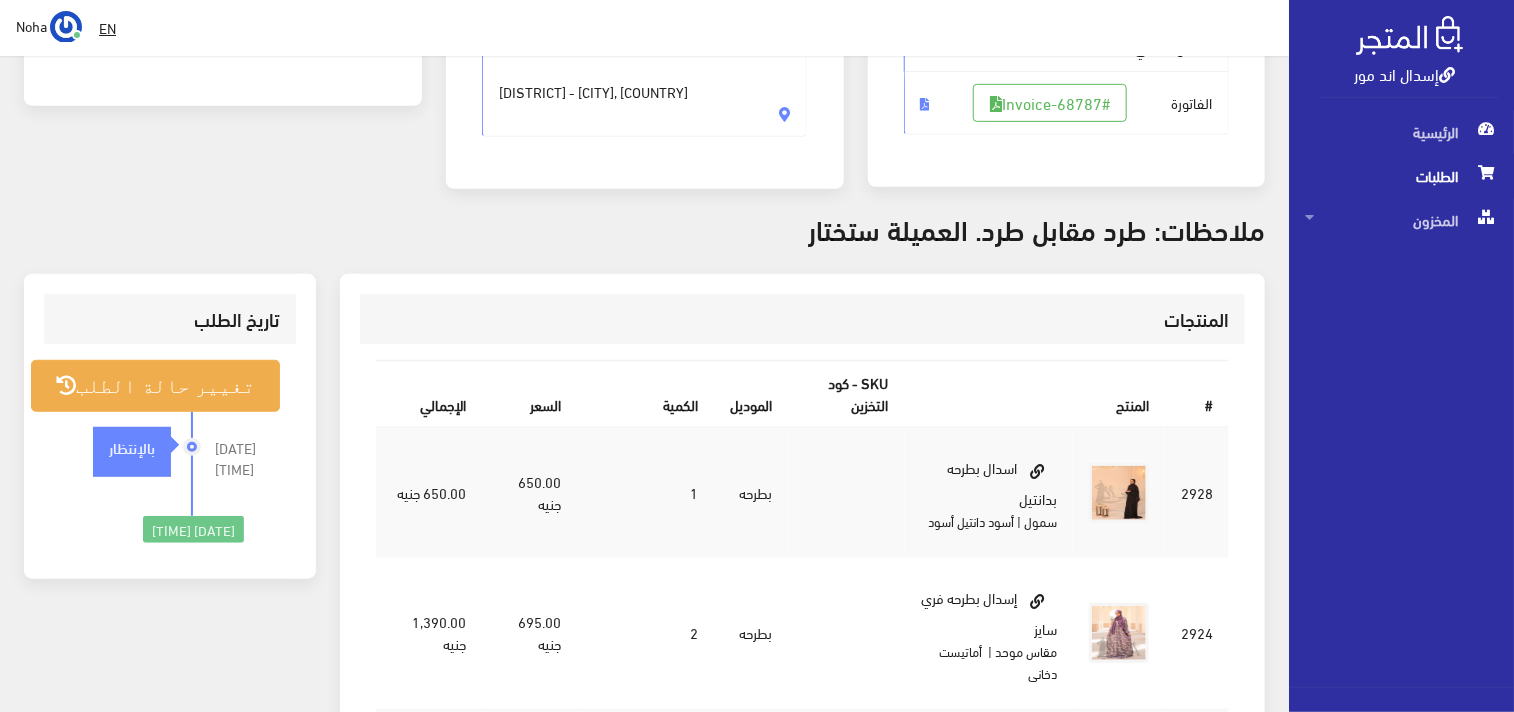 scroll, scrollTop: 444, scrollLeft: 0, axis: vertical 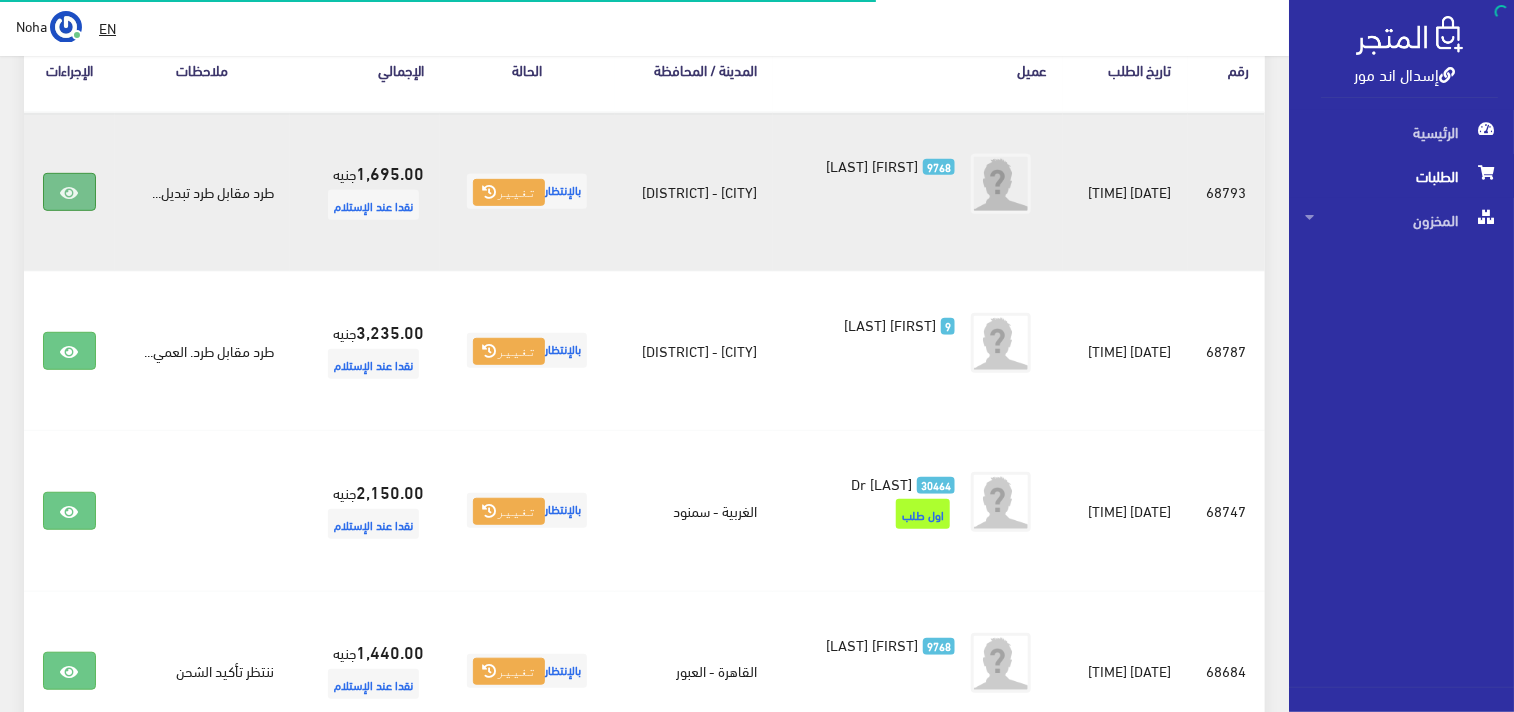 click at bounding box center [69, 192] 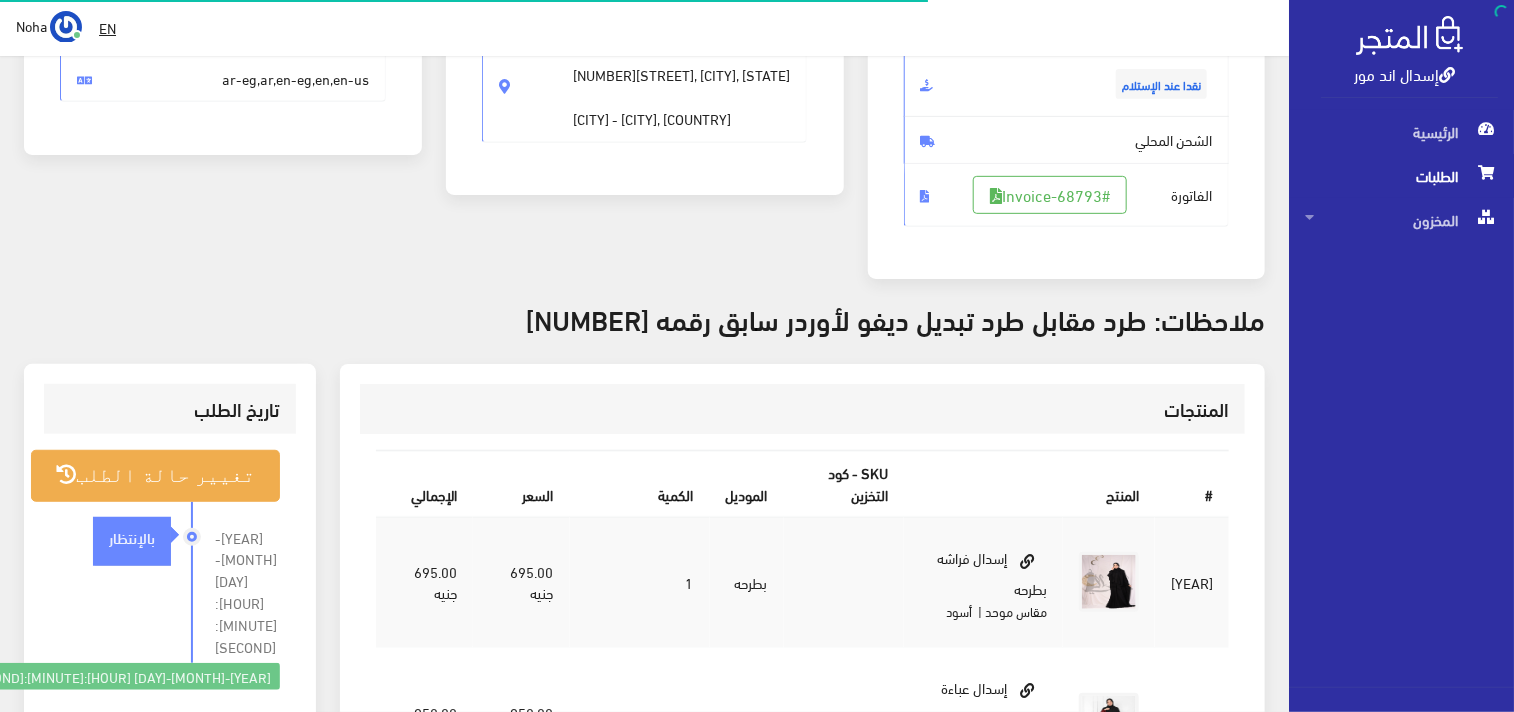 scroll, scrollTop: 444, scrollLeft: 0, axis: vertical 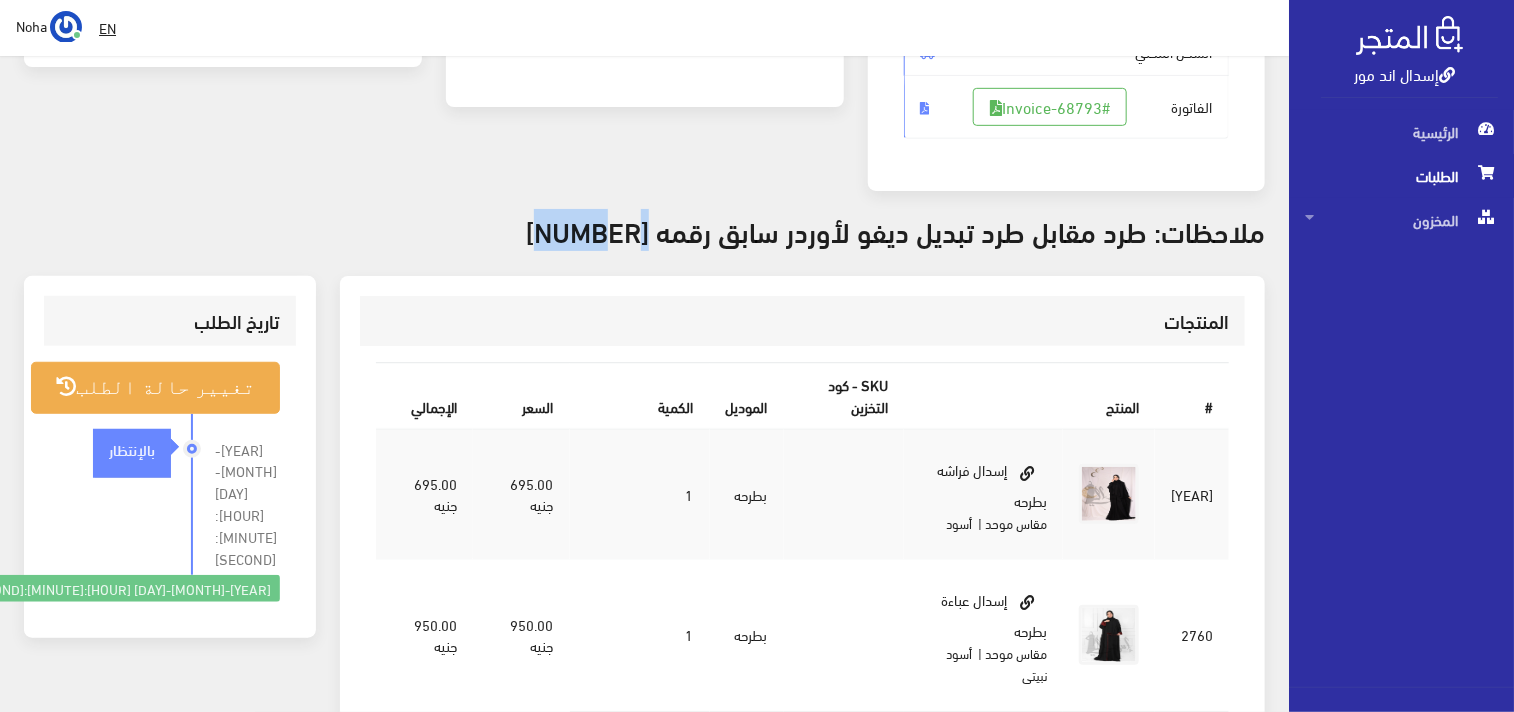 drag, startPoint x: 656, startPoint y: 207, endPoint x: 543, endPoint y: 206, distance: 113.004425 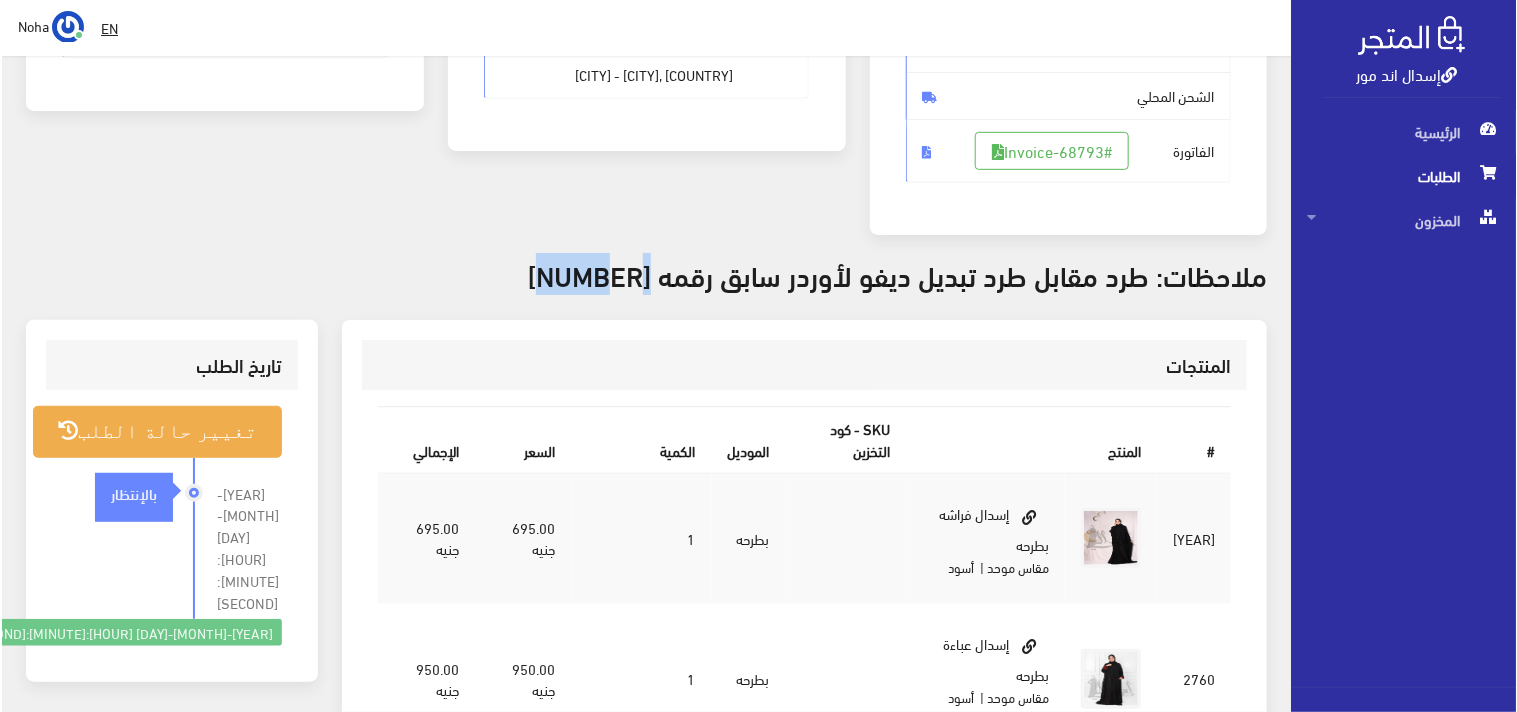 scroll, scrollTop: 386, scrollLeft: 0, axis: vertical 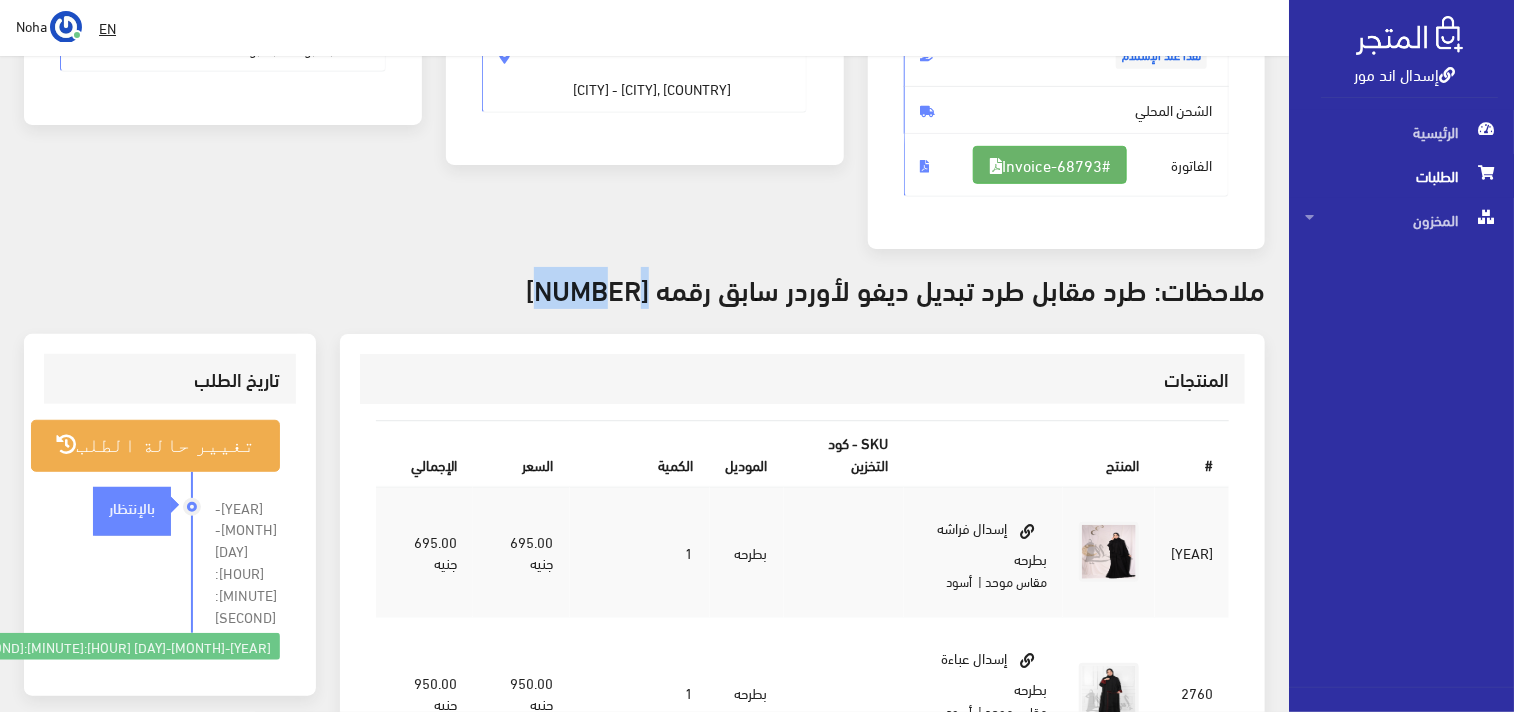 click on "#Invoice-68793" at bounding box center [1050, 165] 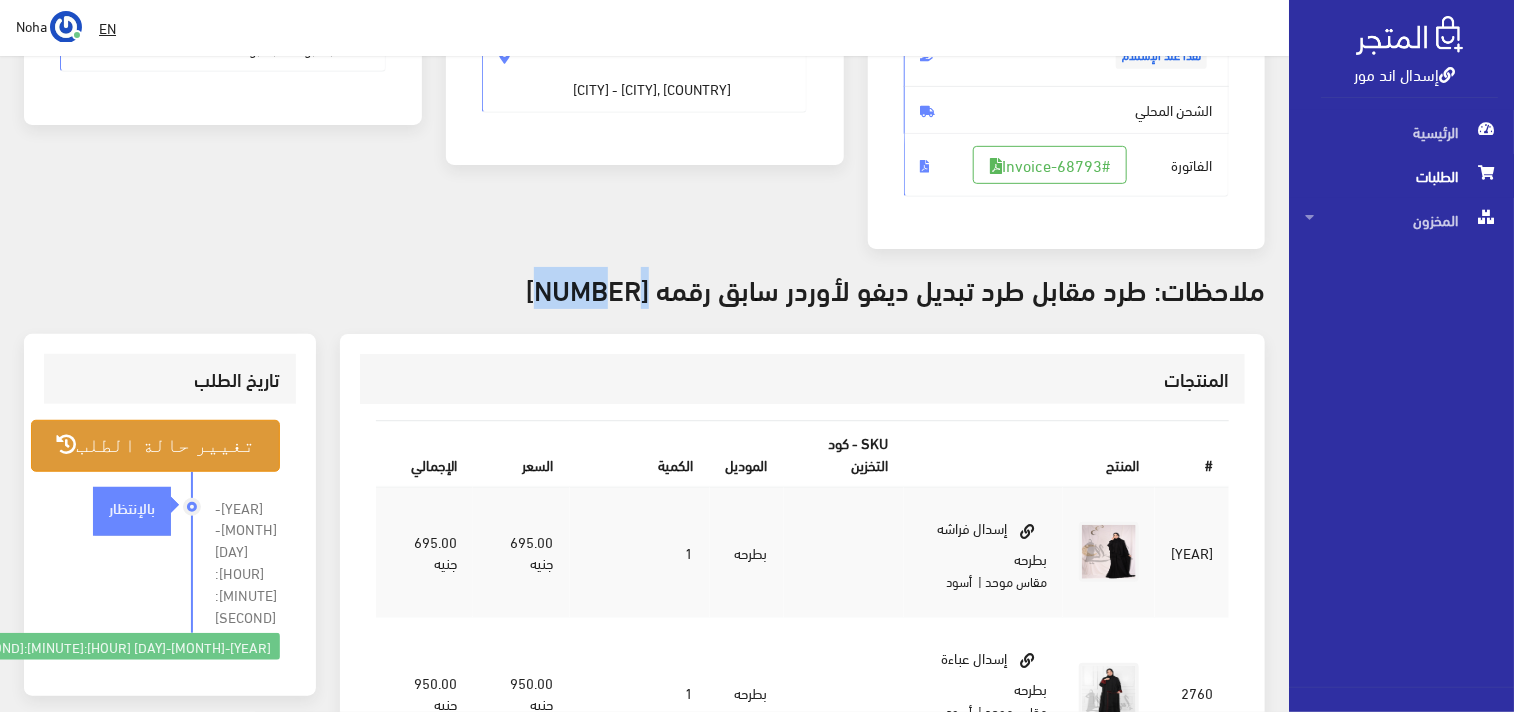 click on "تغيير حالة الطلب" at bounding box center (155, 445) 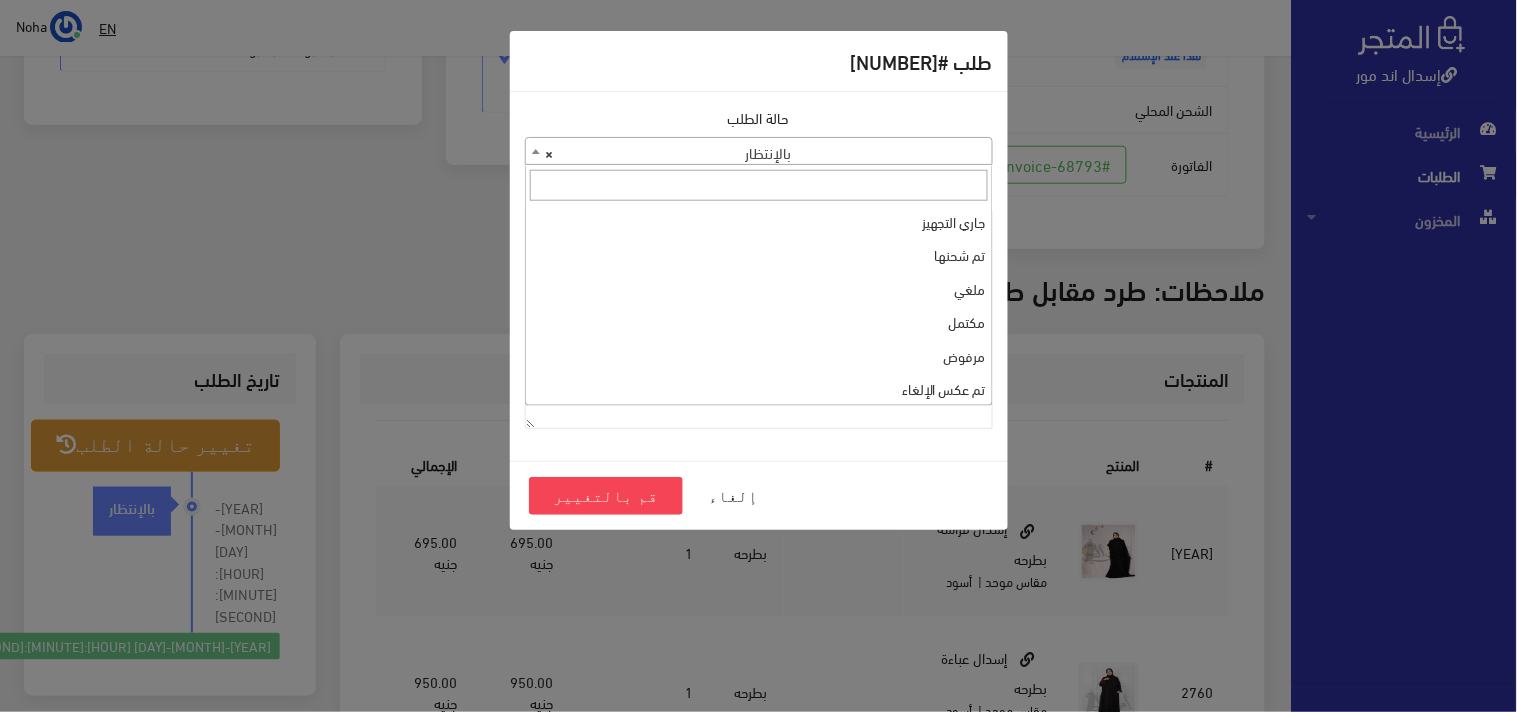 drag, startPoint x: 566, startPoint y: 154, endPoint x: 594, endPoint y: 191, distance: 46.400433 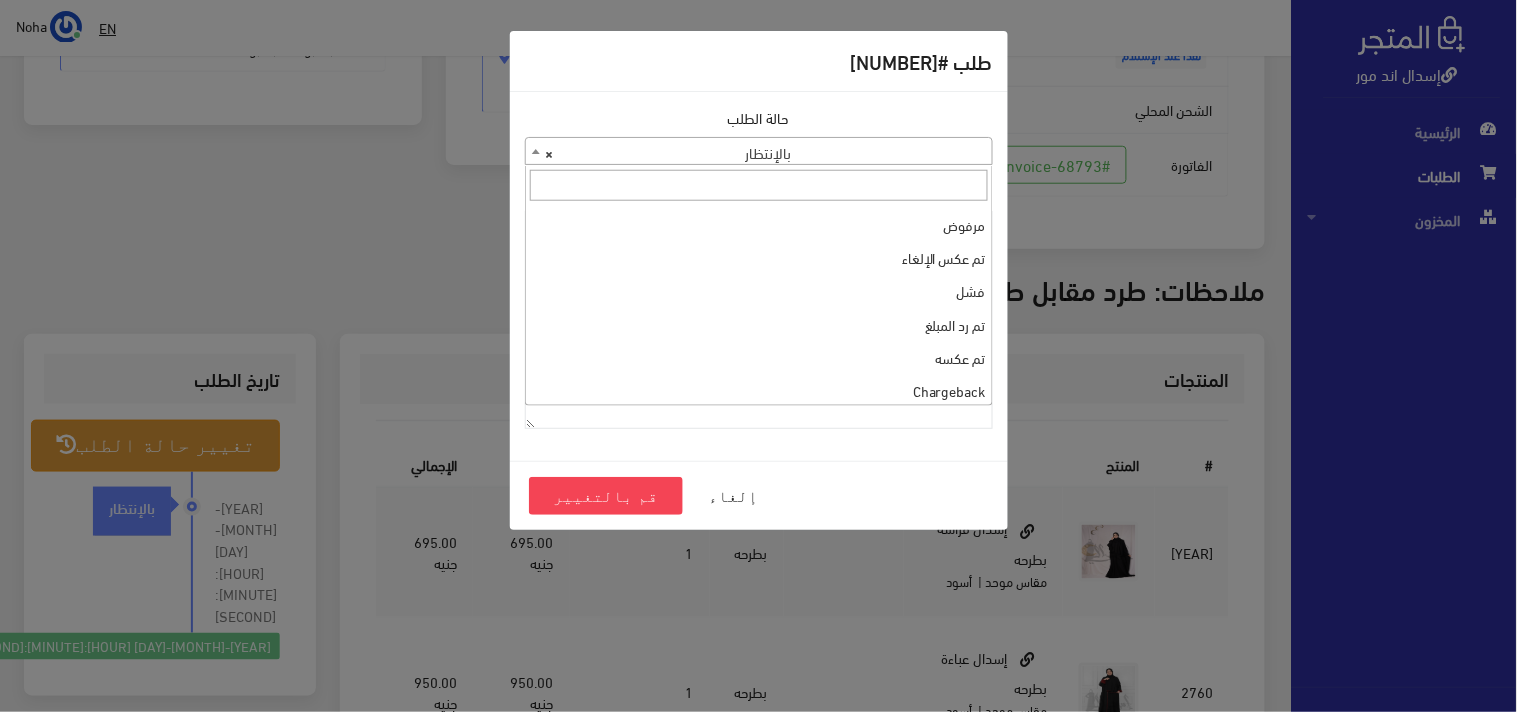 scroll, scrollTop: 0, scrollLeft: 0, axis: both 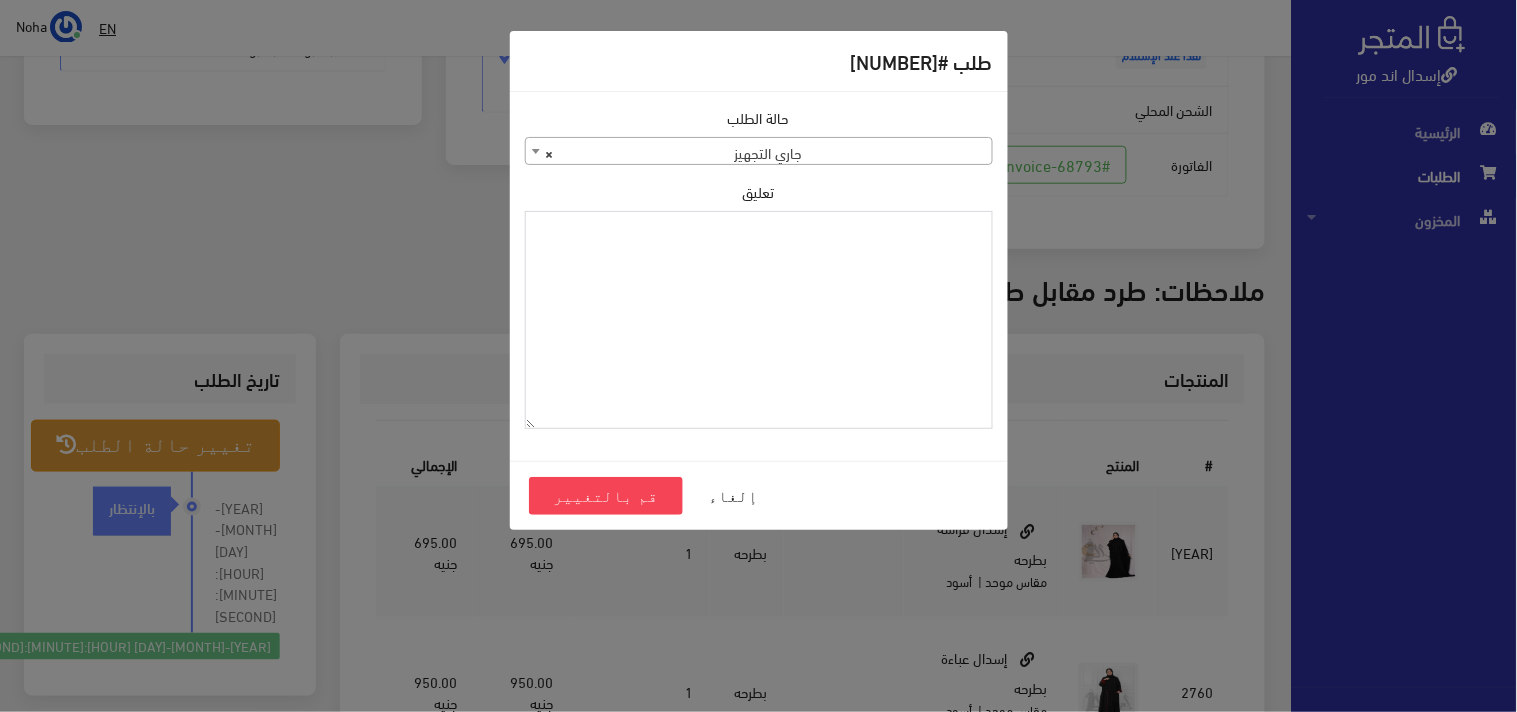 paste on "1095697" 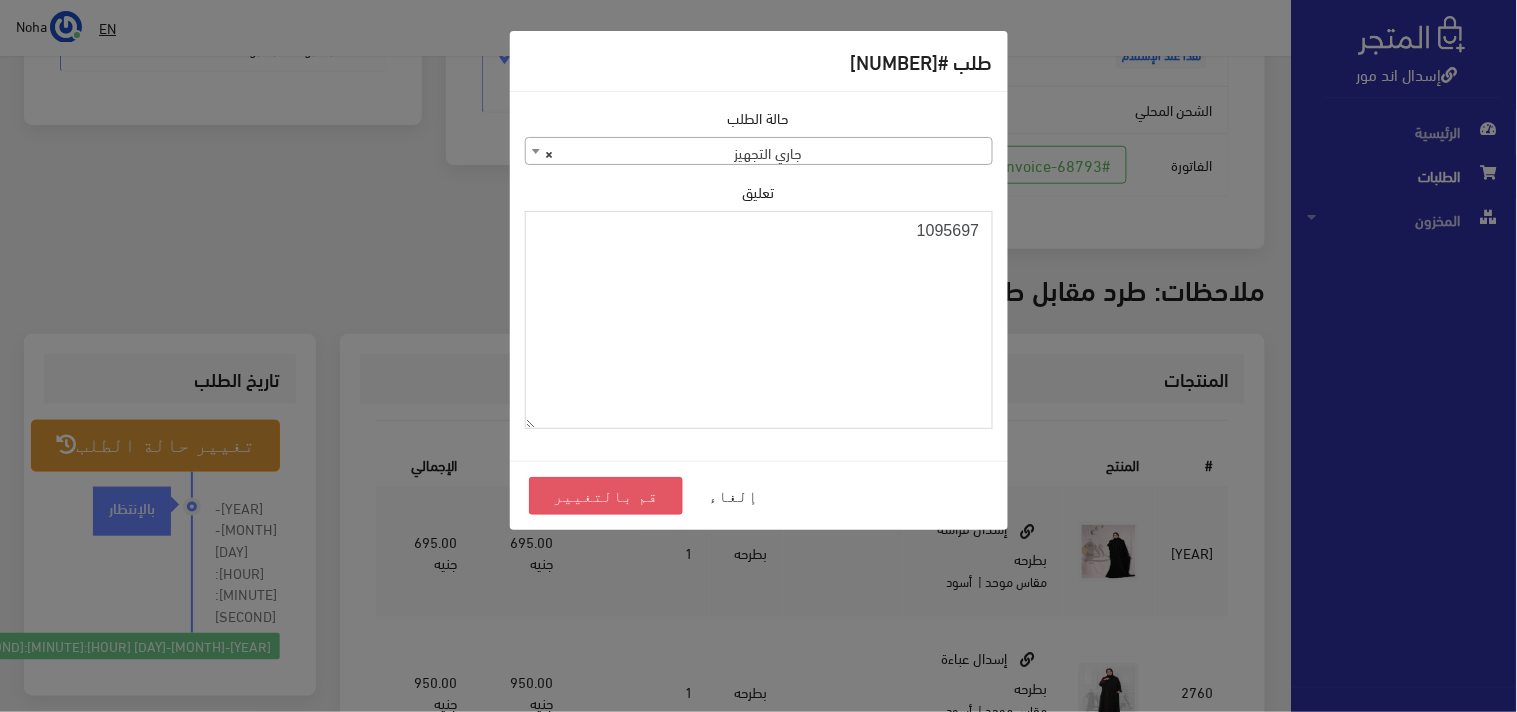 type on "1095697" 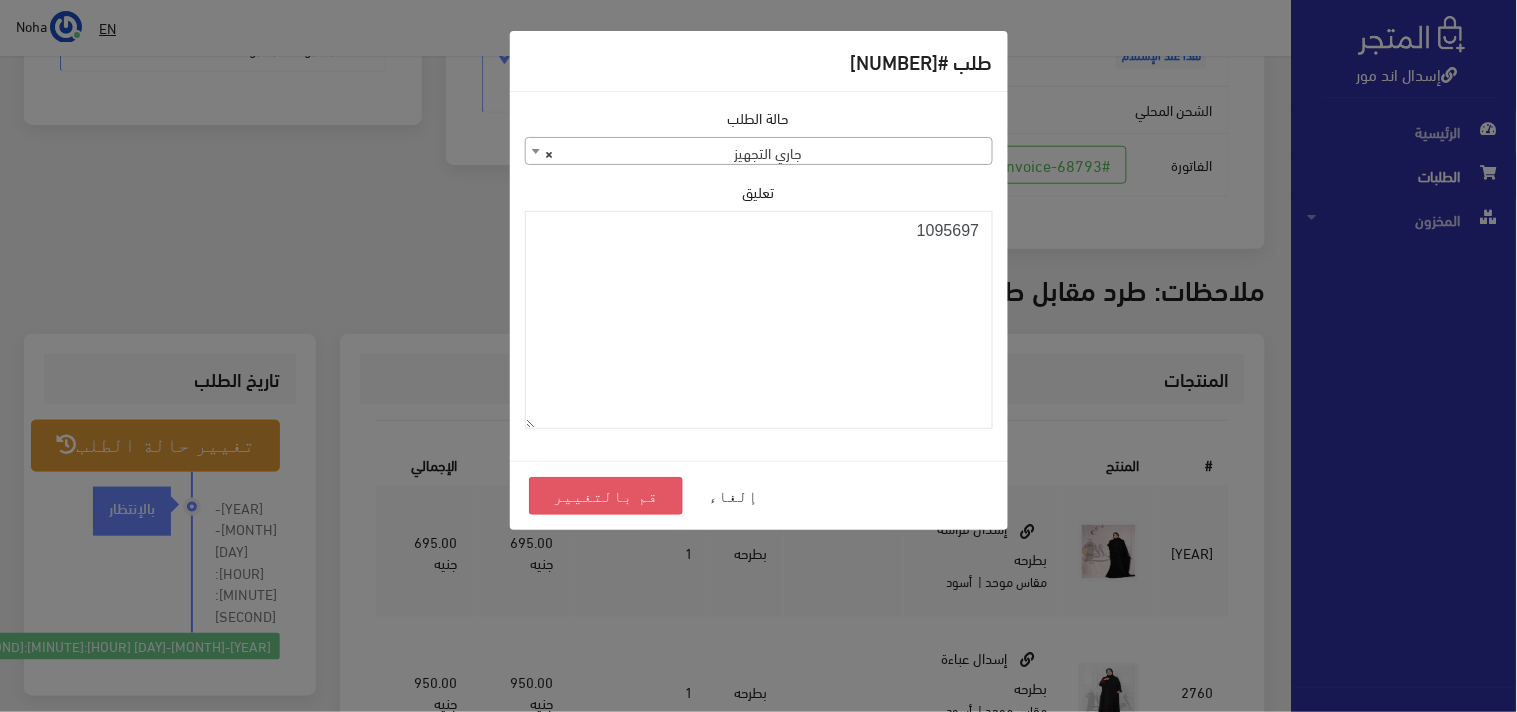 click on "قم بالتغيير" at bounding box center [606, 496] 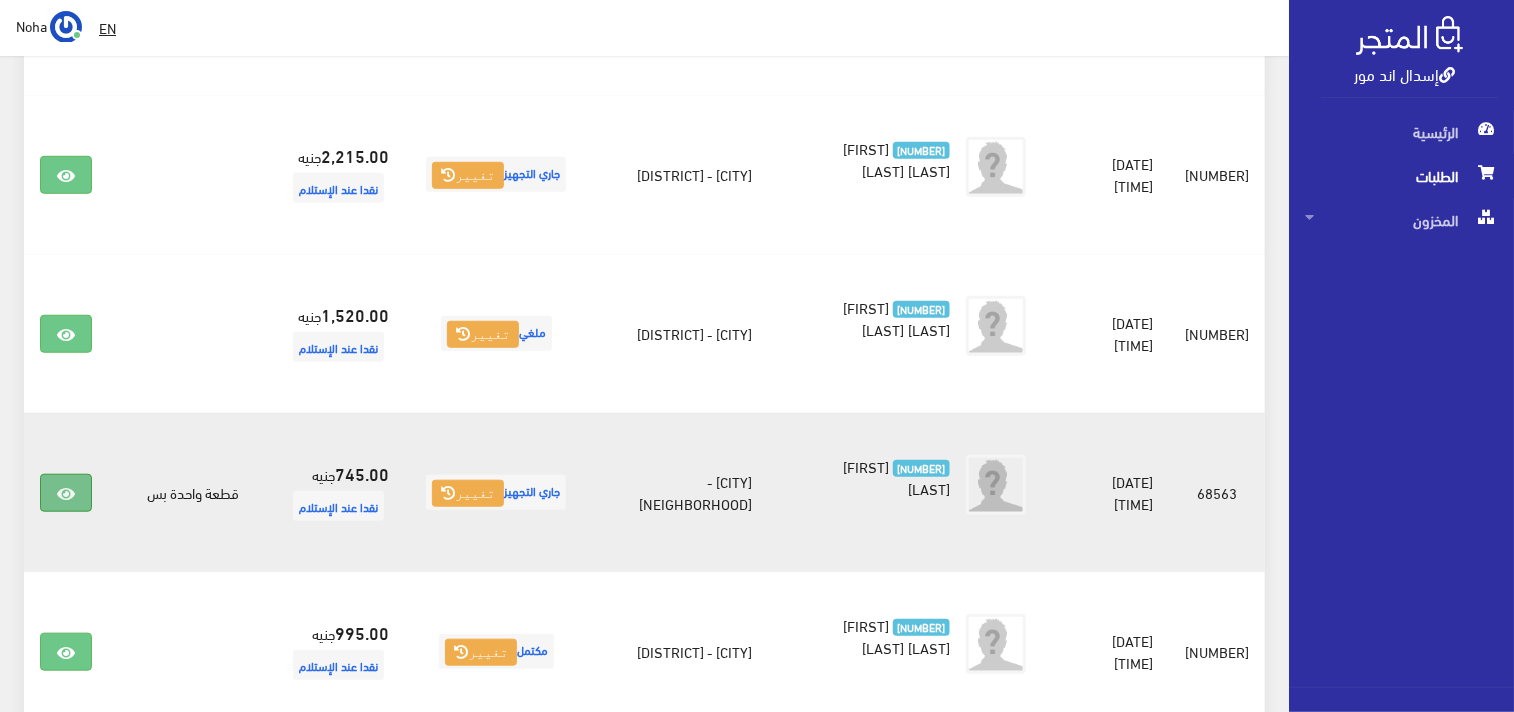 scroll, scrollTop: 555, scrollLeft: 0, axis: vertical 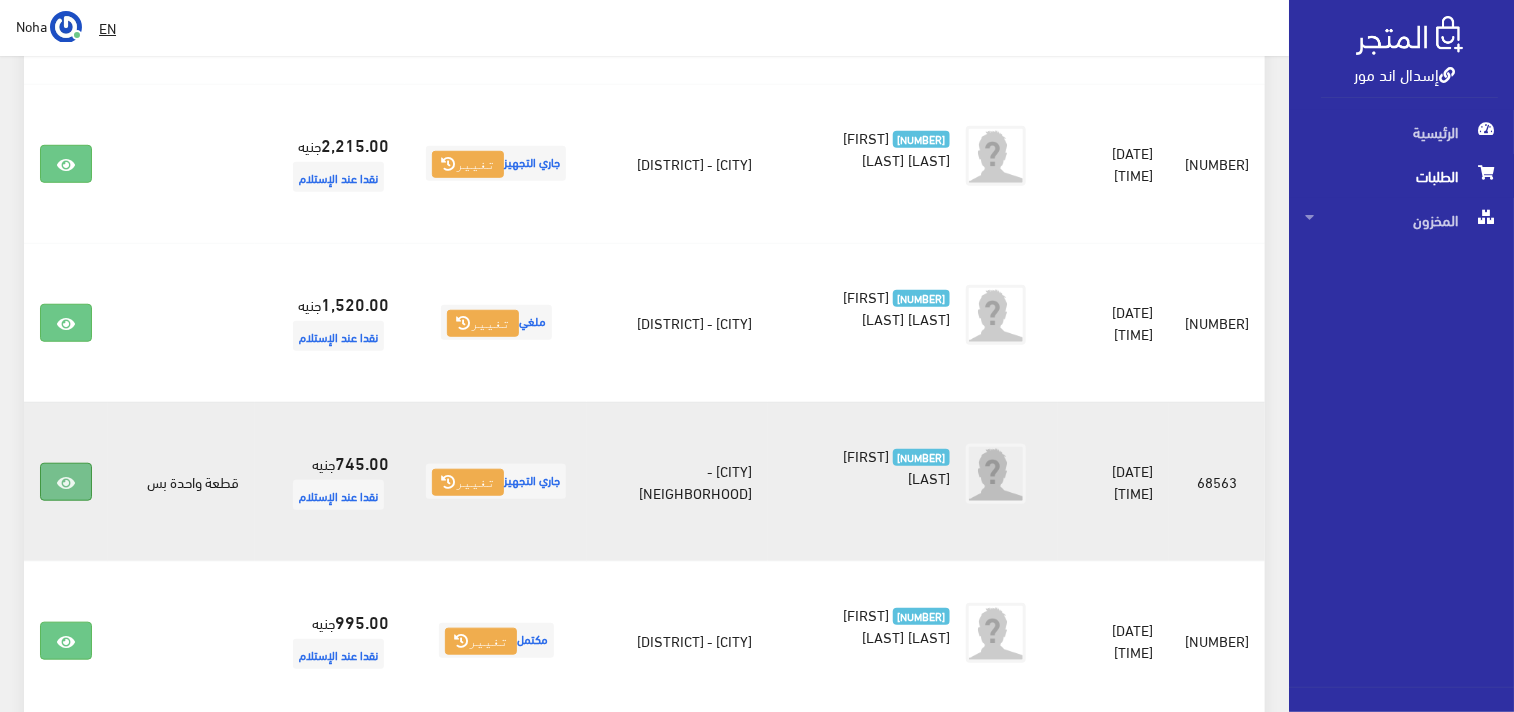 click at bounding box center (66, 482) 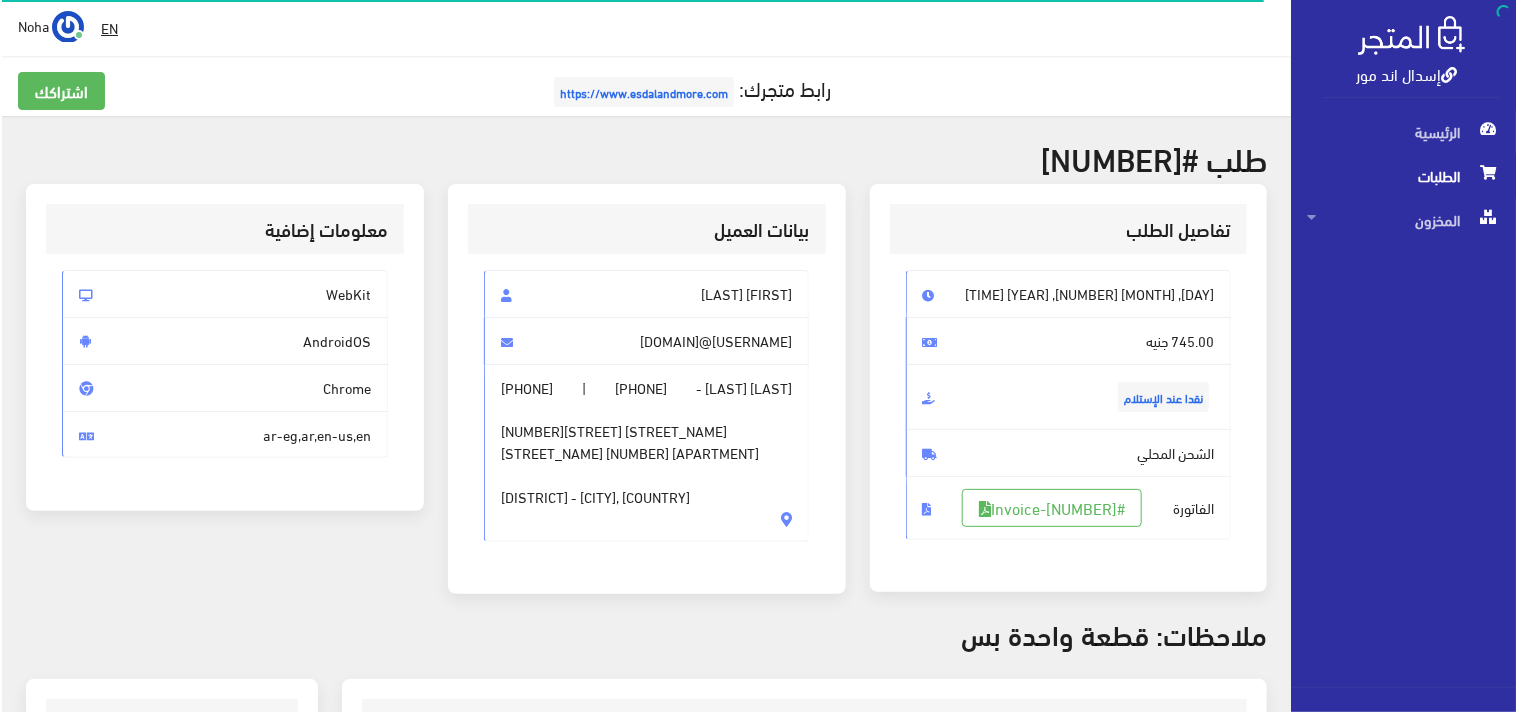 scroll, scrollTop: 444, scrollLeft: 0, axis: vertical 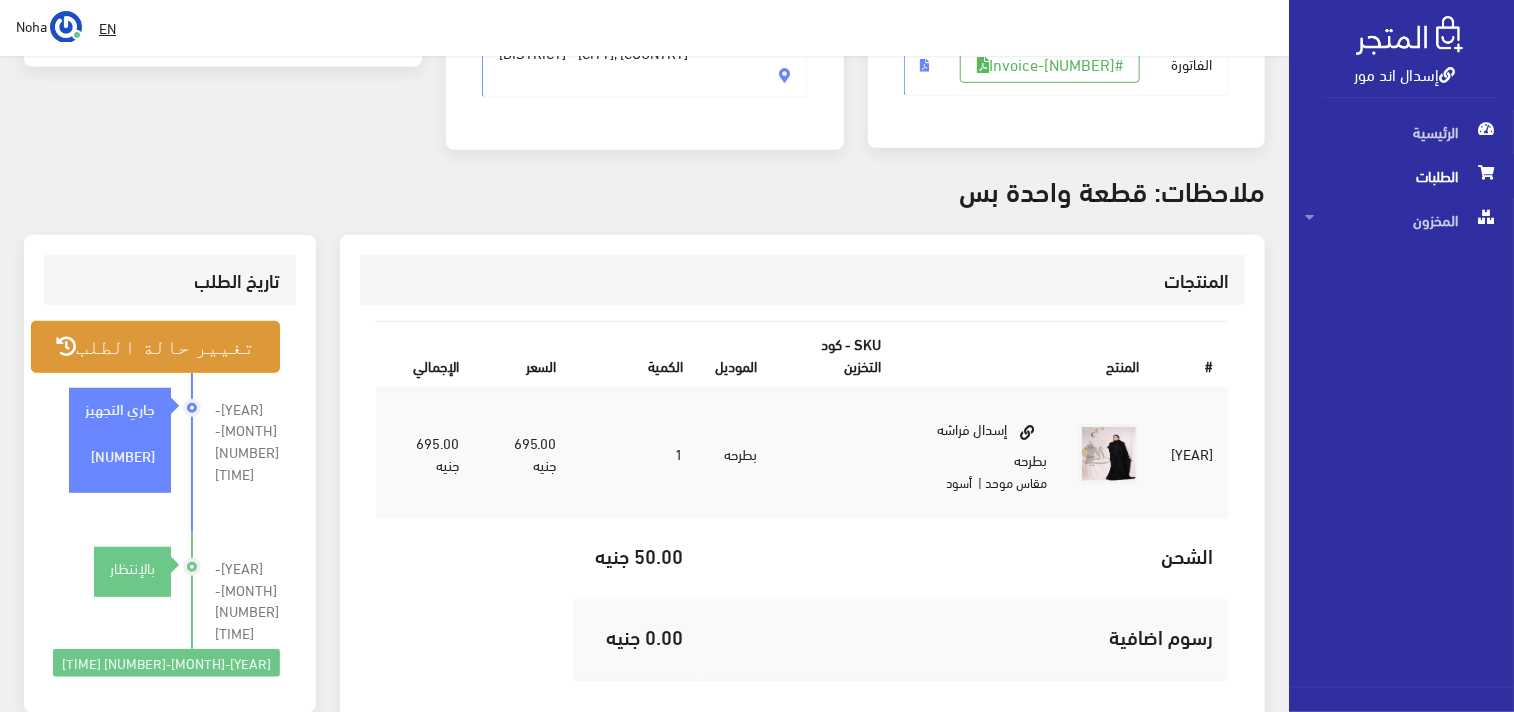 click on "تغيير حالة الطلب" at bounding box center [155, 346] 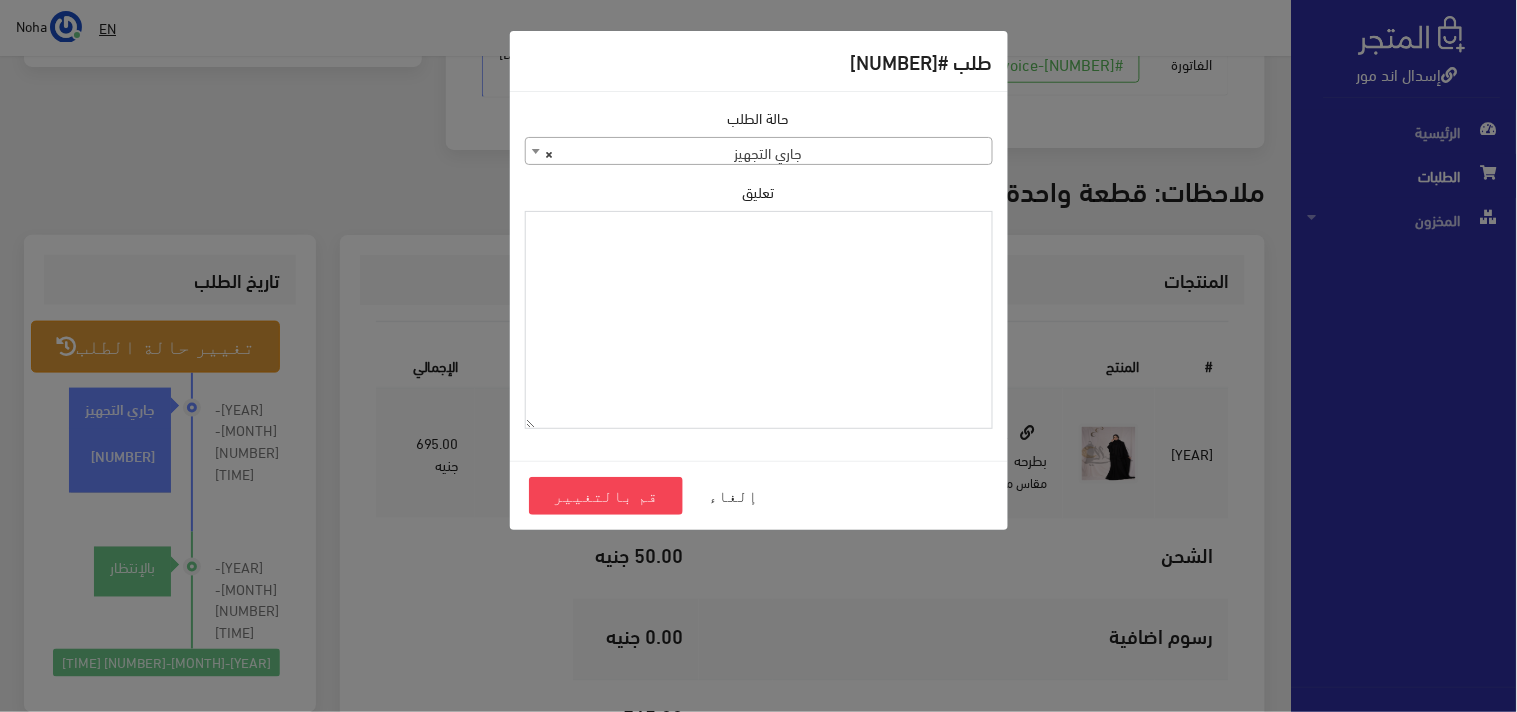 click on "تعليق" at bounding box center [759, 320] 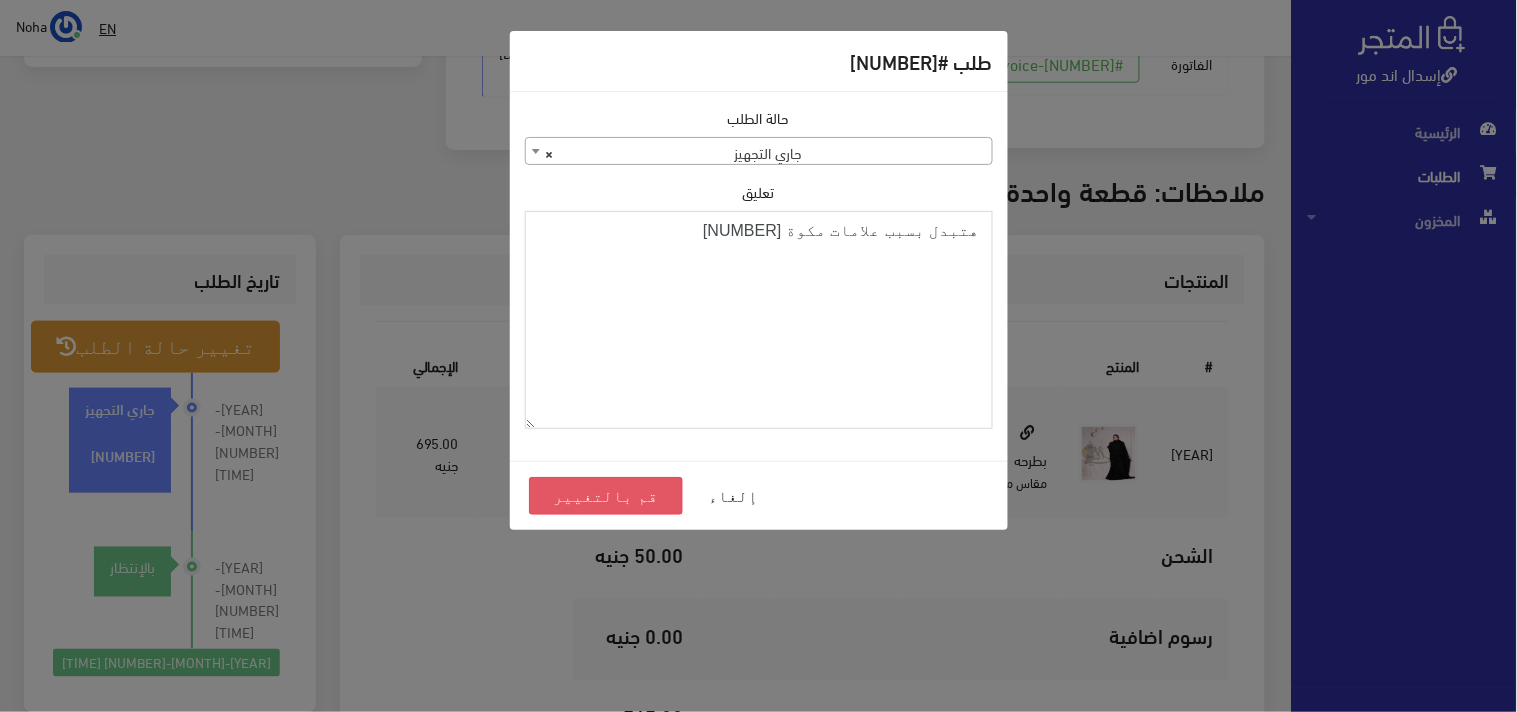 type on "هتبدل بسبب علامات مكوة [NUMBER]" 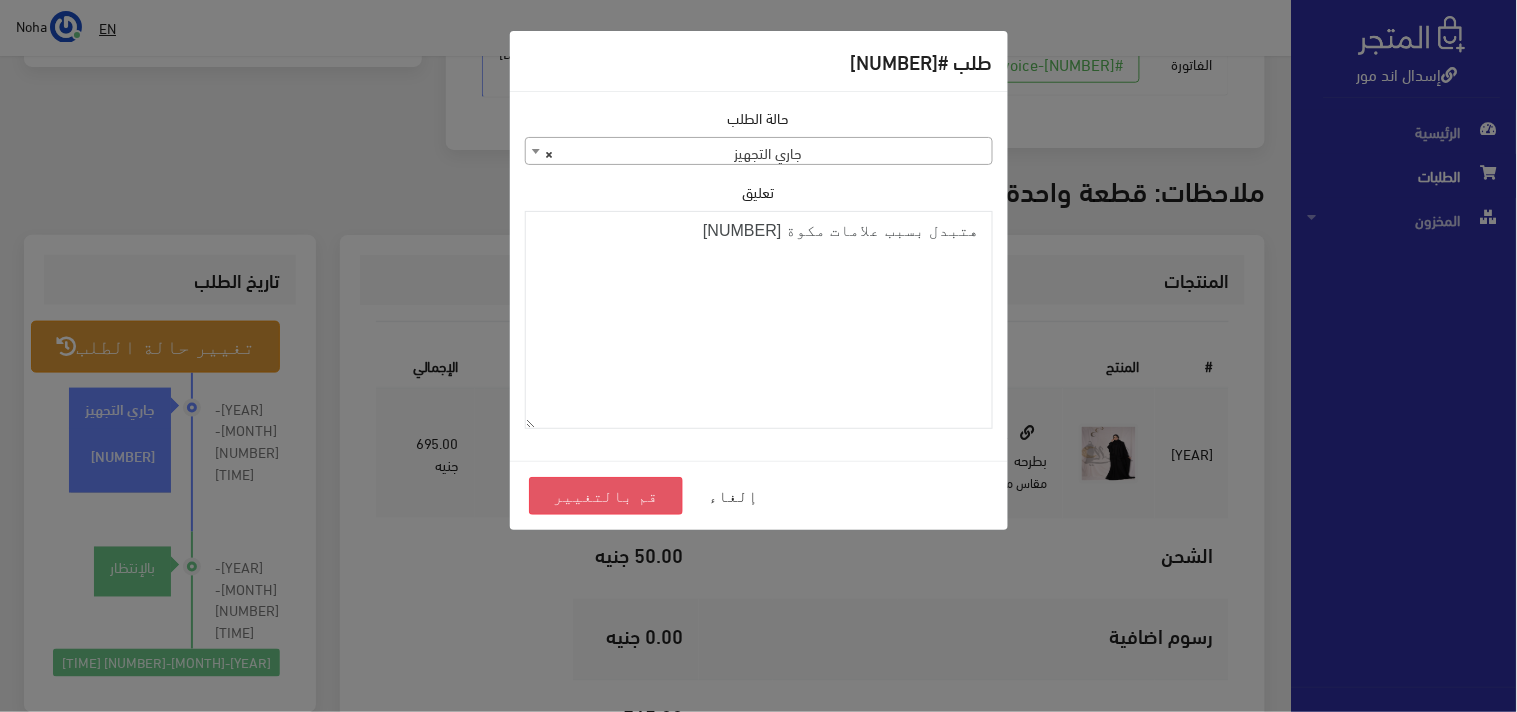 click on "قم بالتغيير" at bounding box center (606, 496) 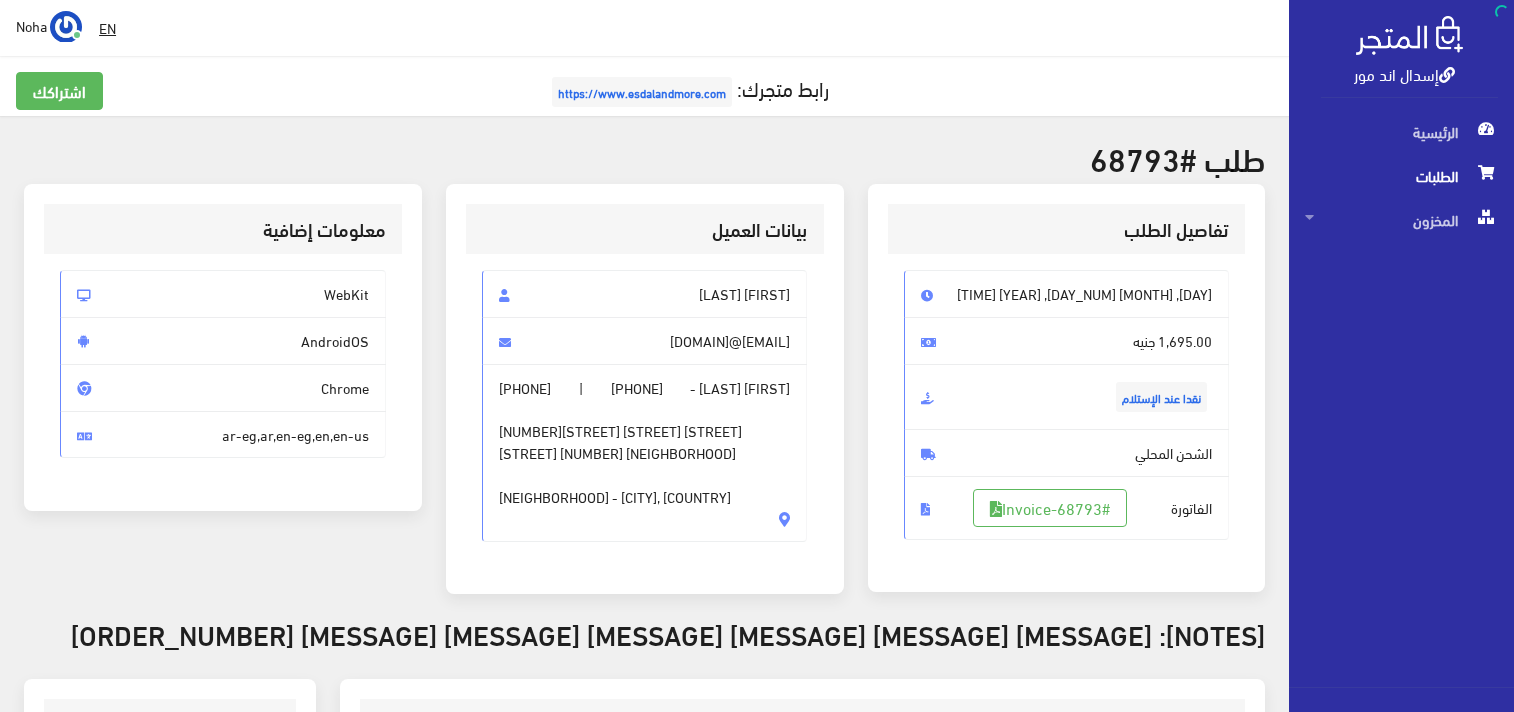 scroll, scrollTop: 0, scrollLeft: 0, axis: both 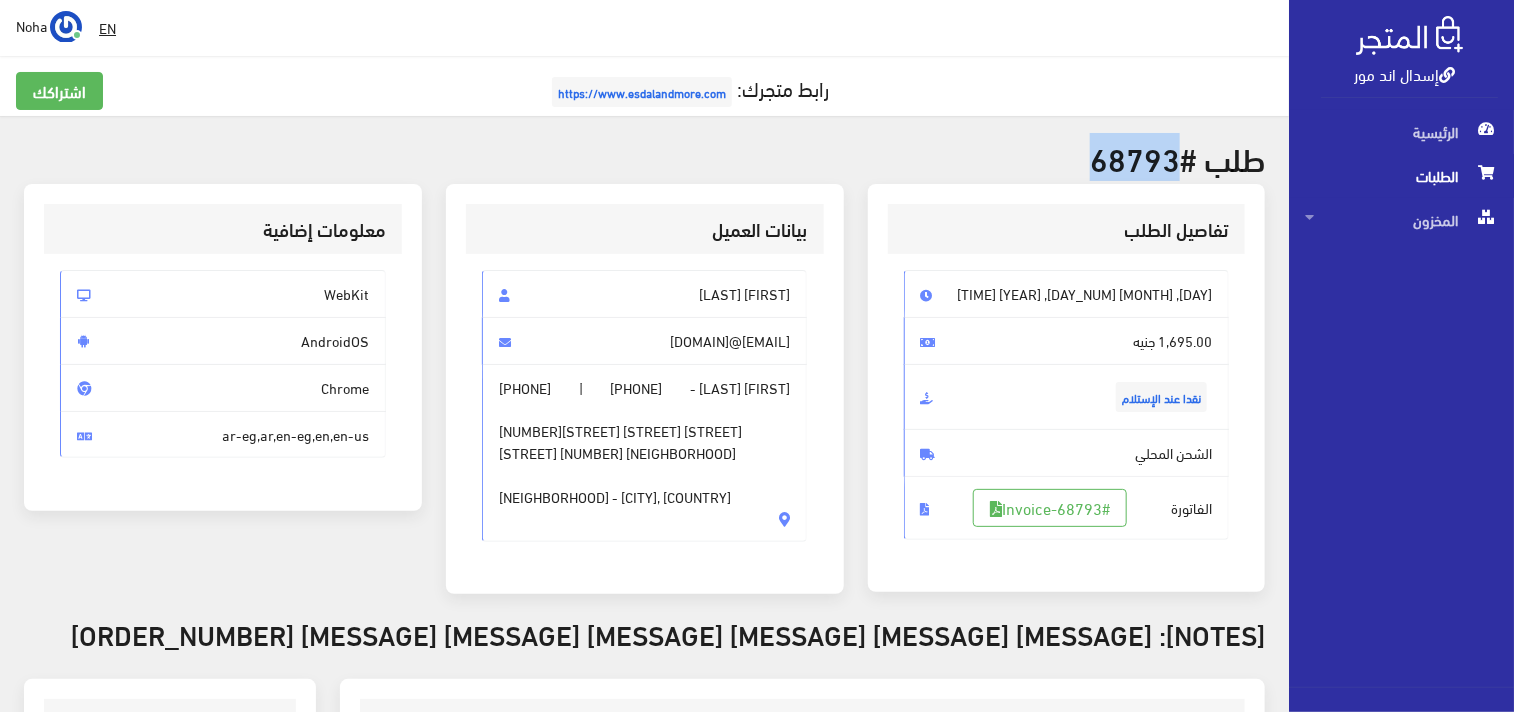 drag, startPoint x: 1173, startPoint y: 151, endPoint x: 1104, endPoint y: 161, distance: 69.72087 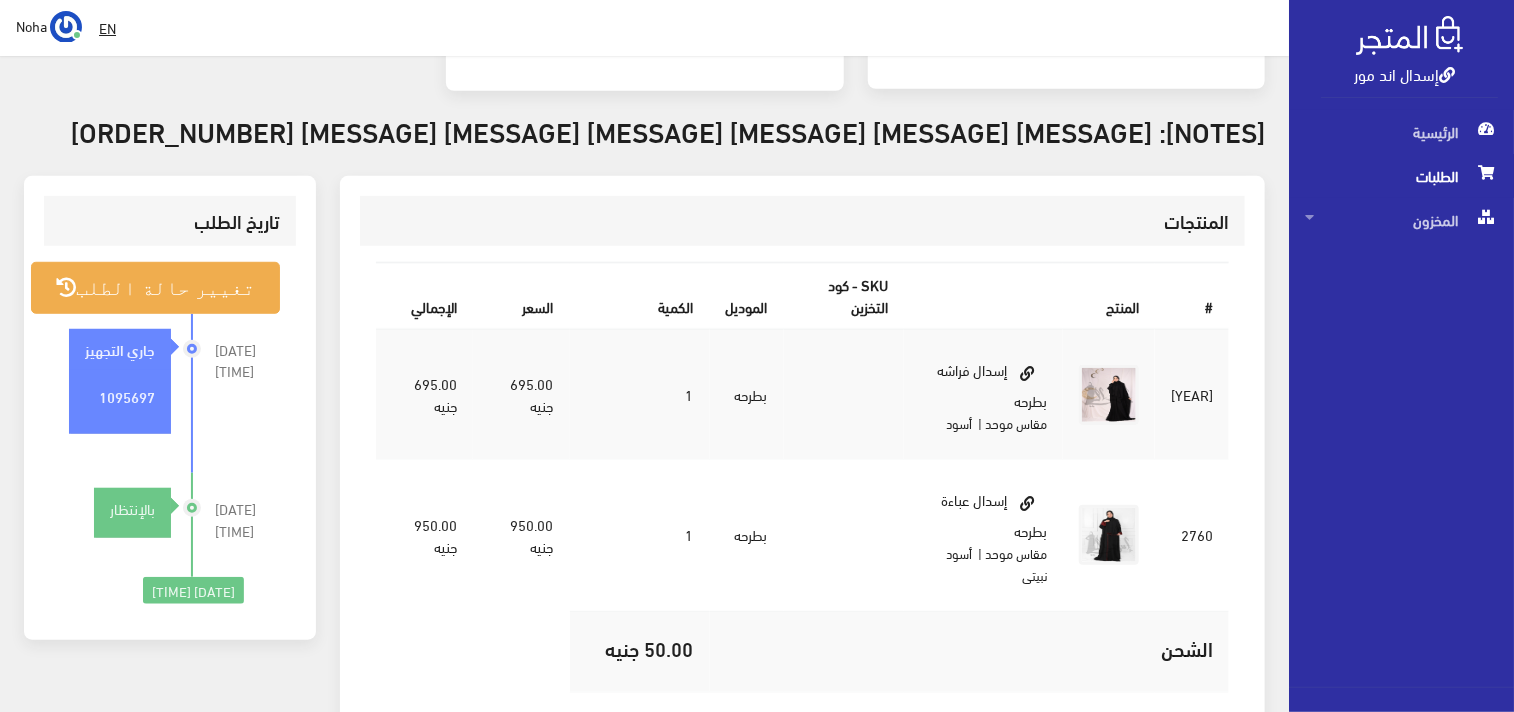 scroll, scrollTop: 555, scrollLeft: 0, axis: vertical 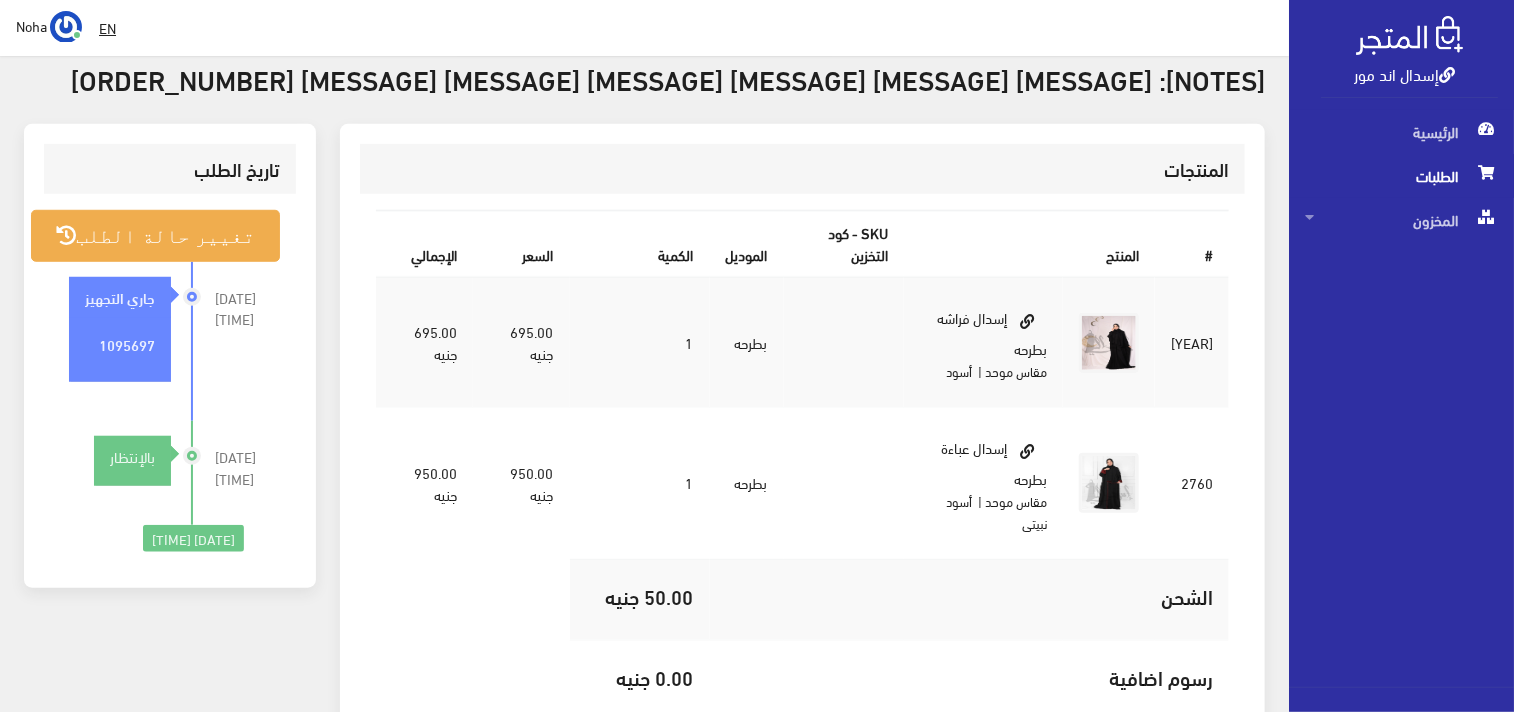 click on "الطلبات" at bounding box center [1401, 176] 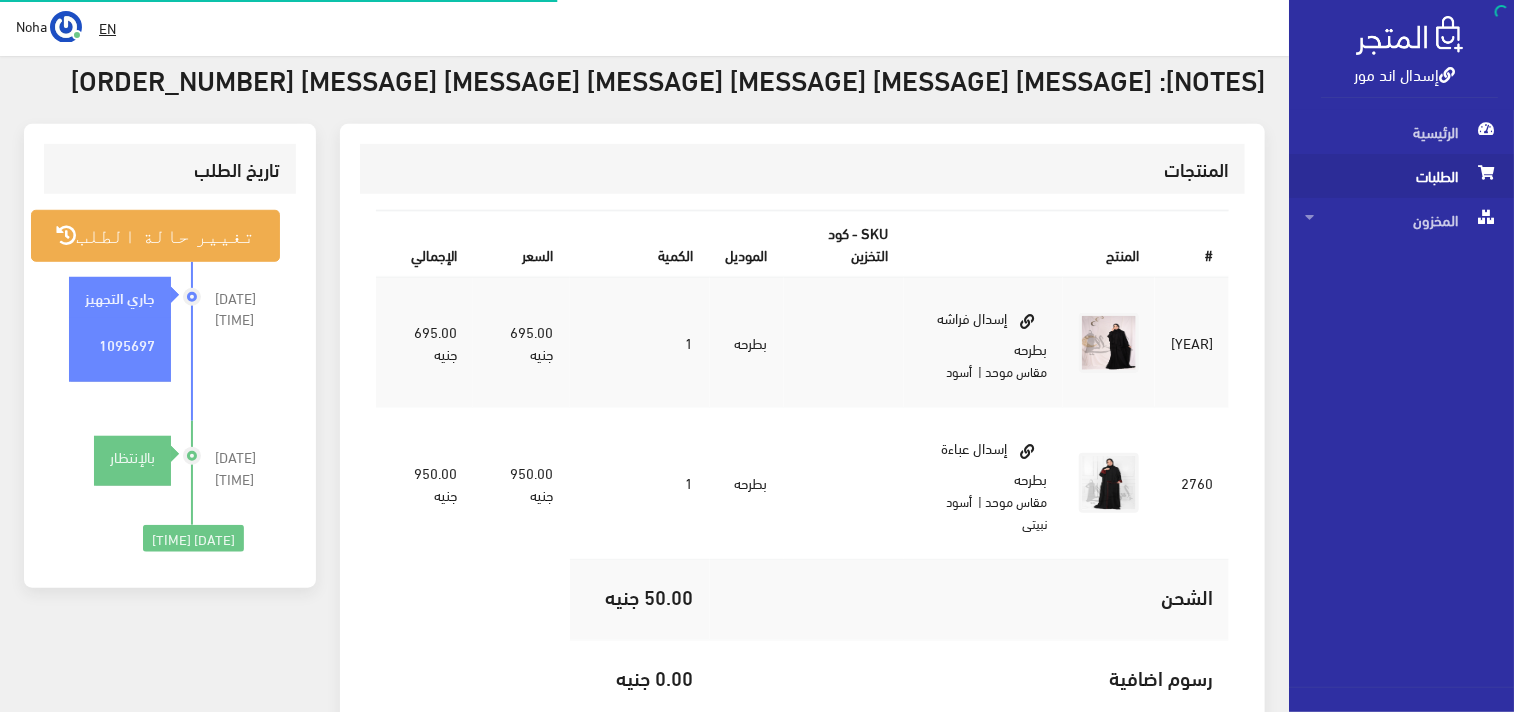 click on "الطلبات" at bounding box center (1401, 176) 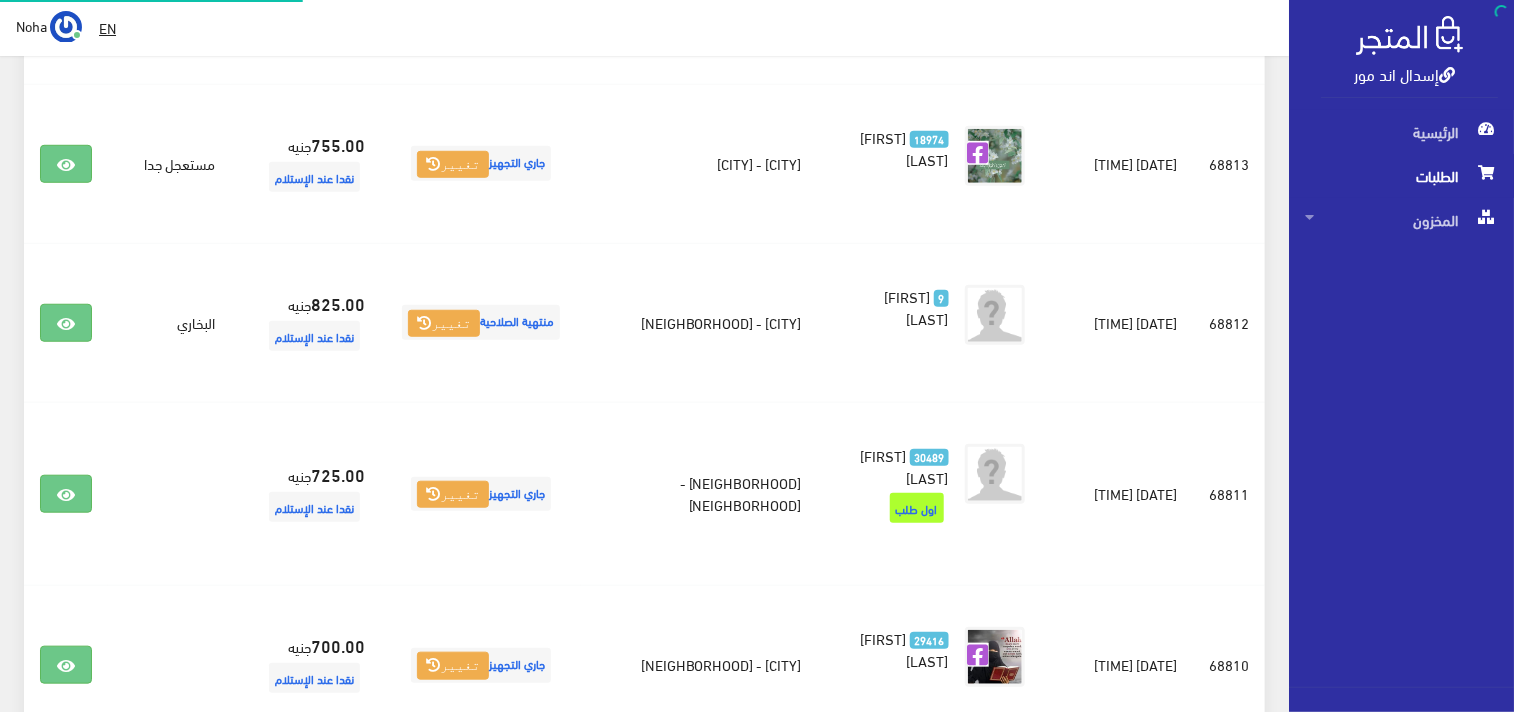 scroll, scrollTop: 0, scrollLeft: 0, axis: both 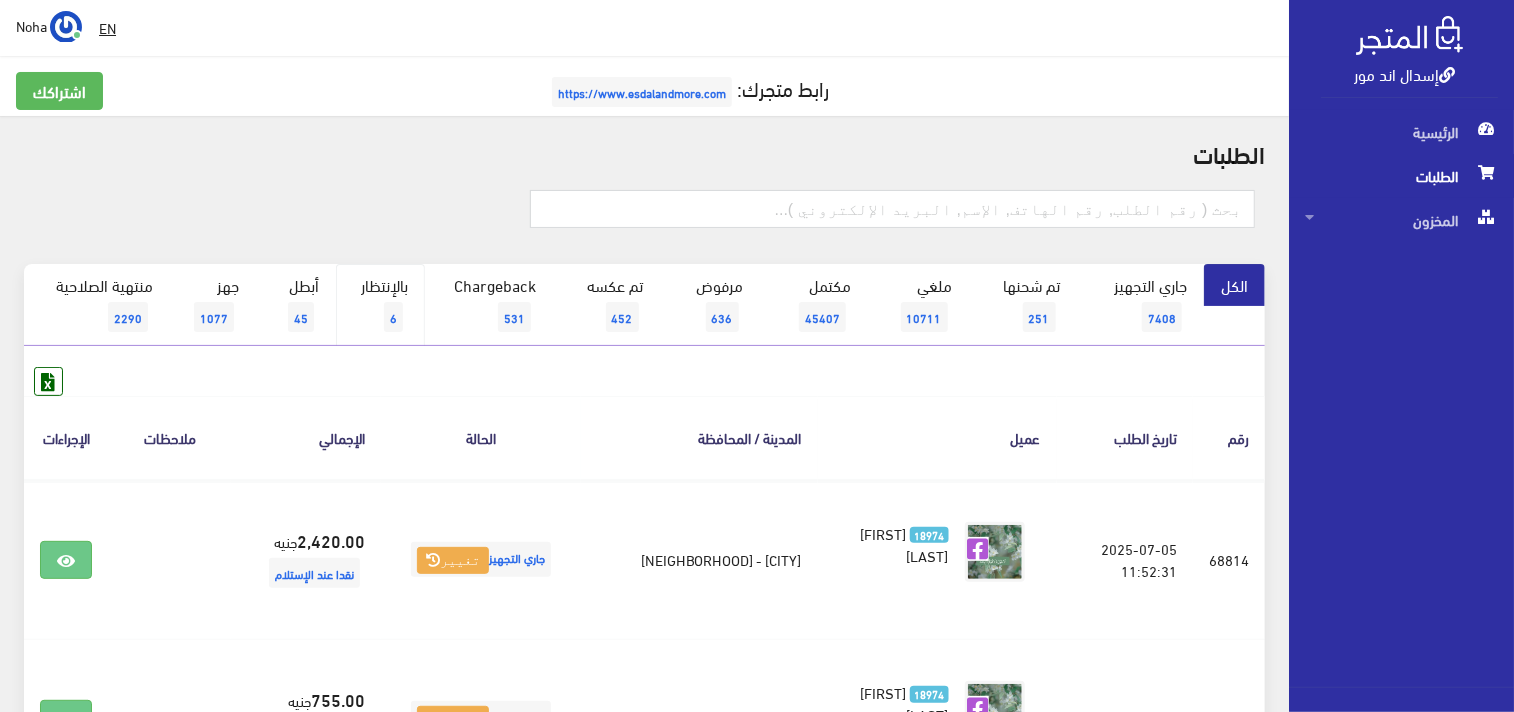 click on "بالإنتظار
6" at bounding box center [380, 305] 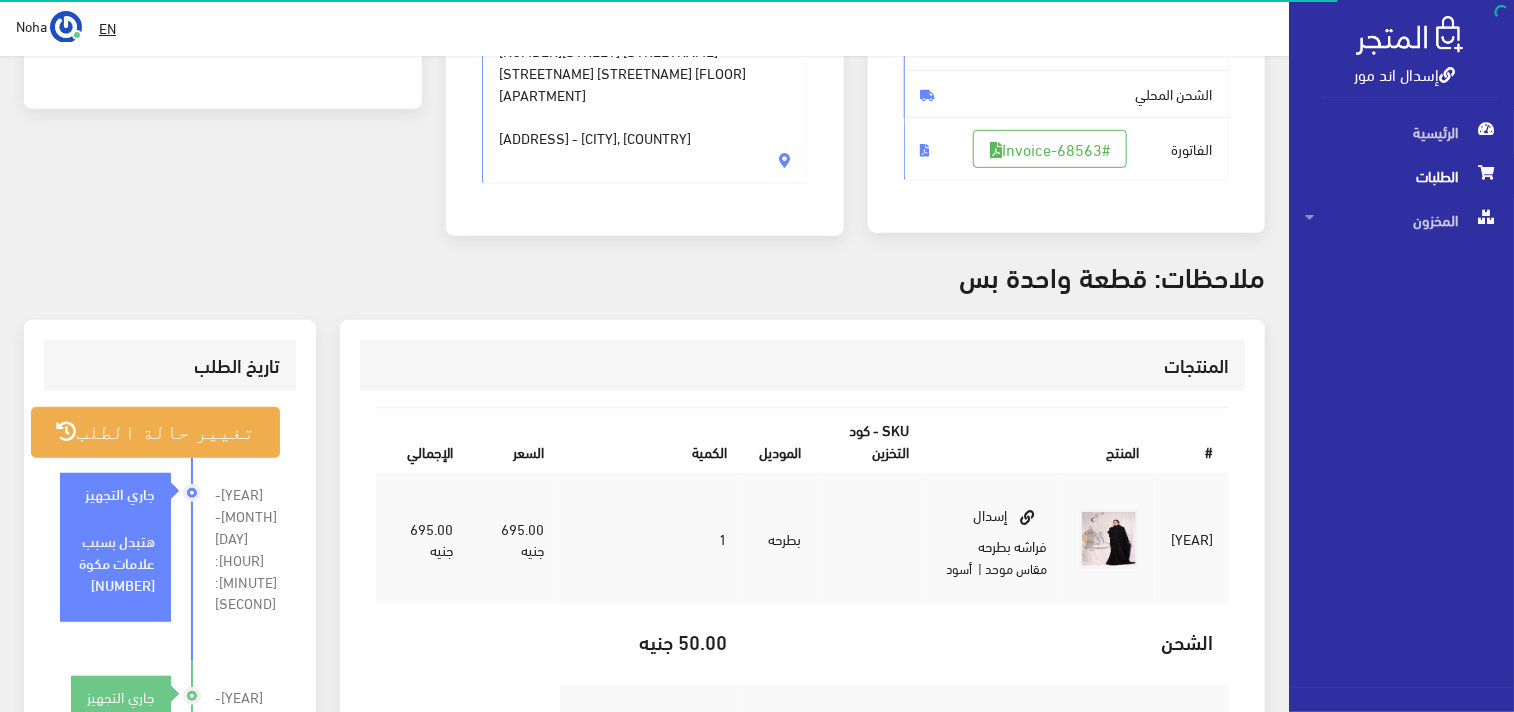 scroll, scrollTop: 444, scrollLeft: 0, axis: vertical 